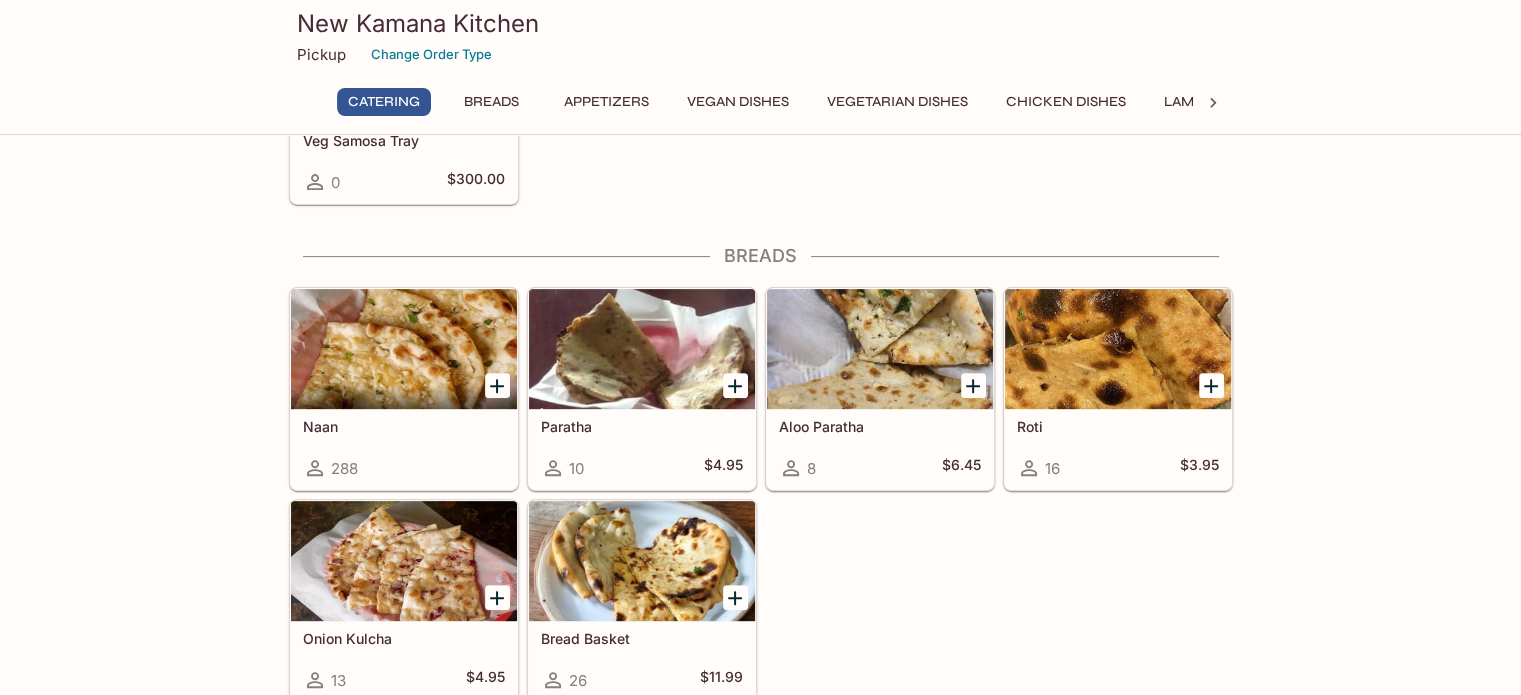 scroll, scrollTop: 666, scrollLeft: 0, axis: vertical 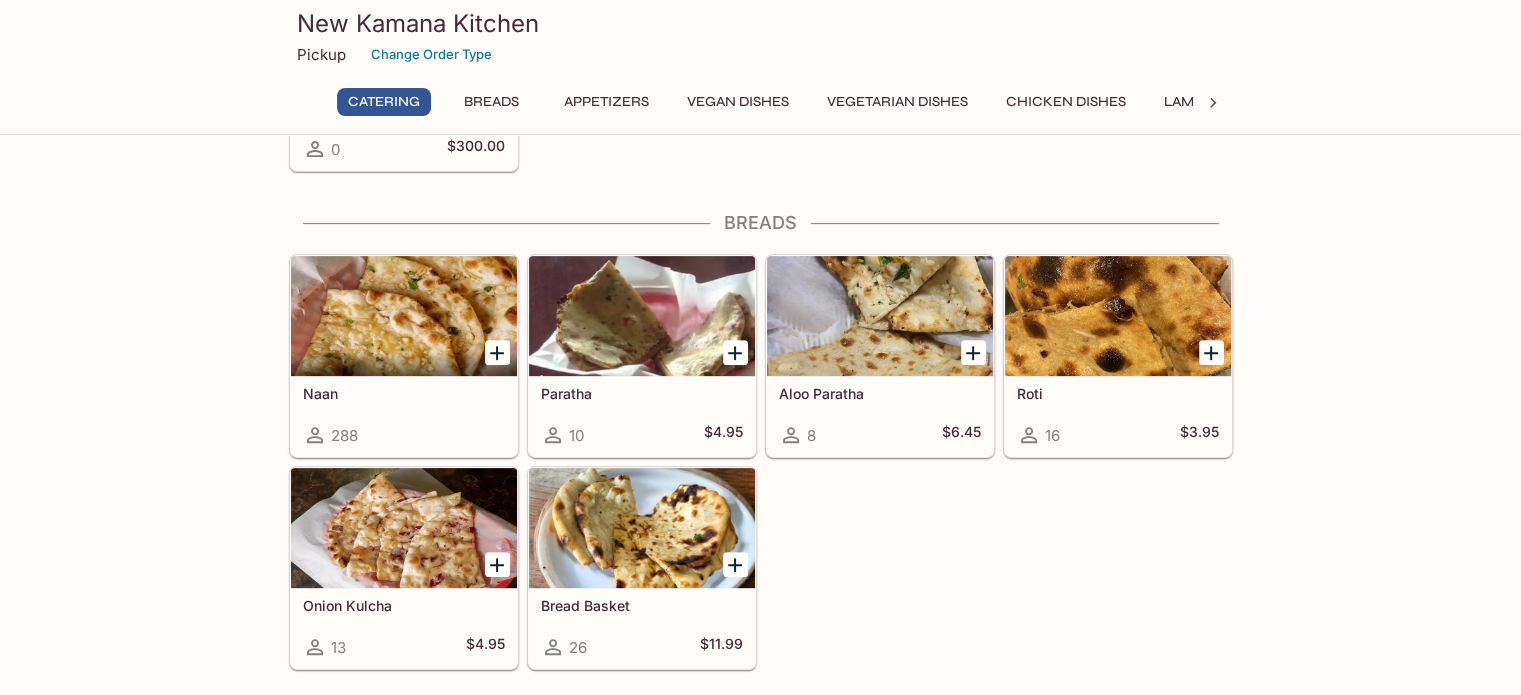 click 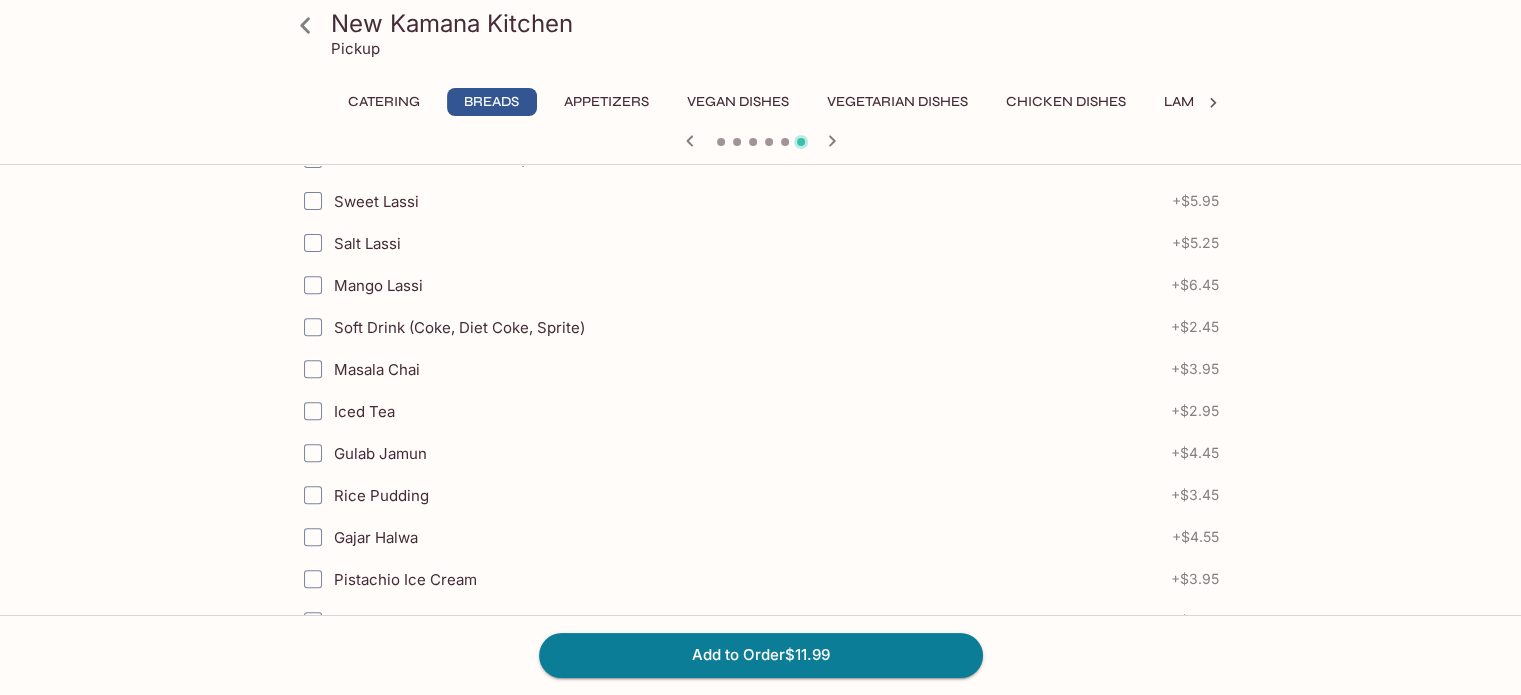 scroll, scrollTop: 933, scrollLeft: 0, axis: vertical 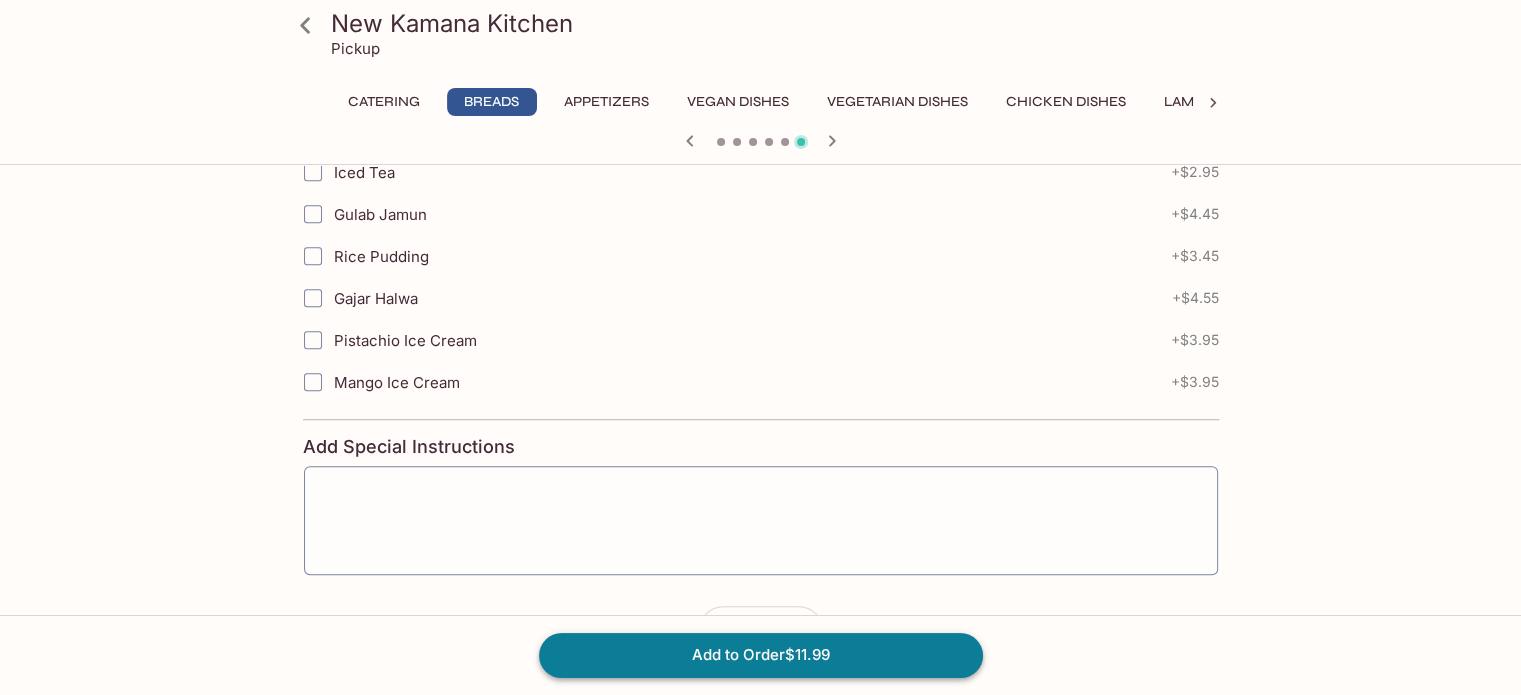 click on "Add to Order  $11.99" at bounding box center (761, 655) 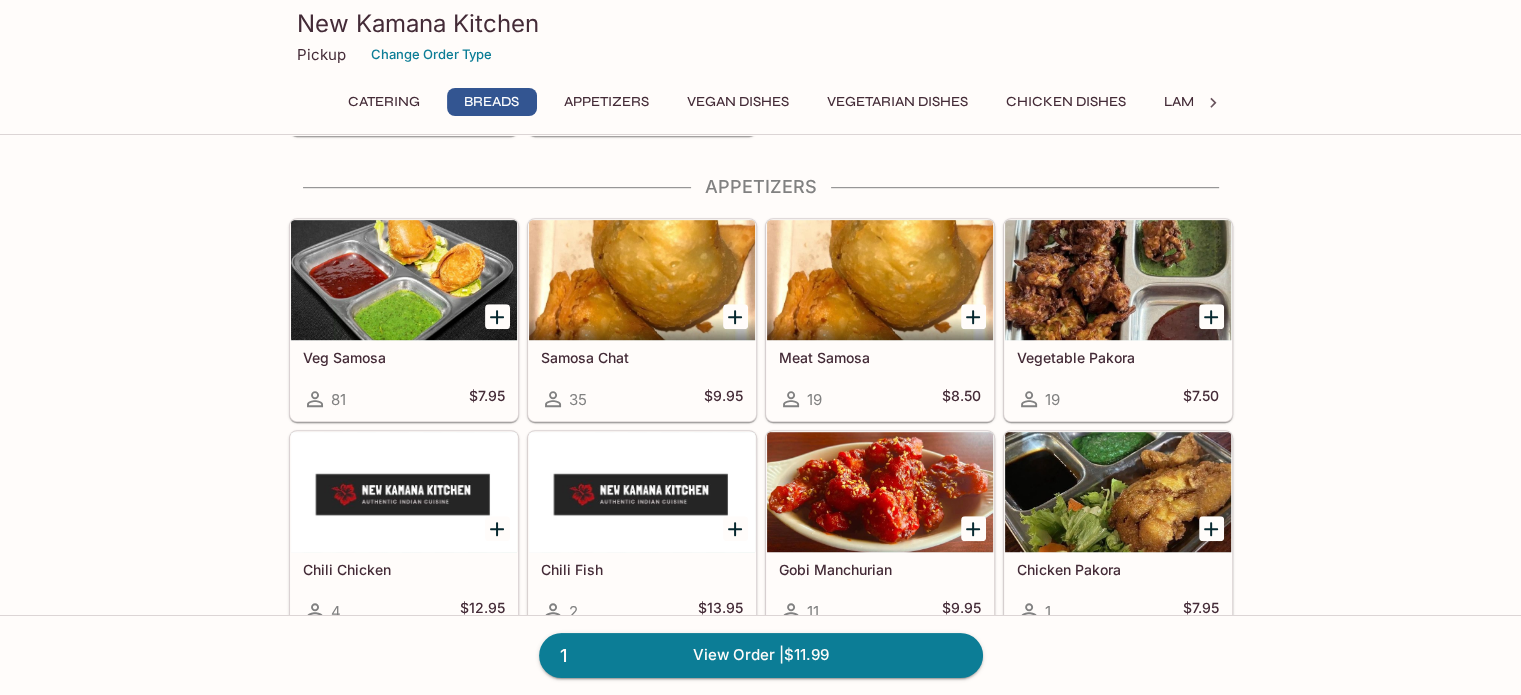 scroll, scrollTop: 1066, scrollLeft: 0, axis: vertical 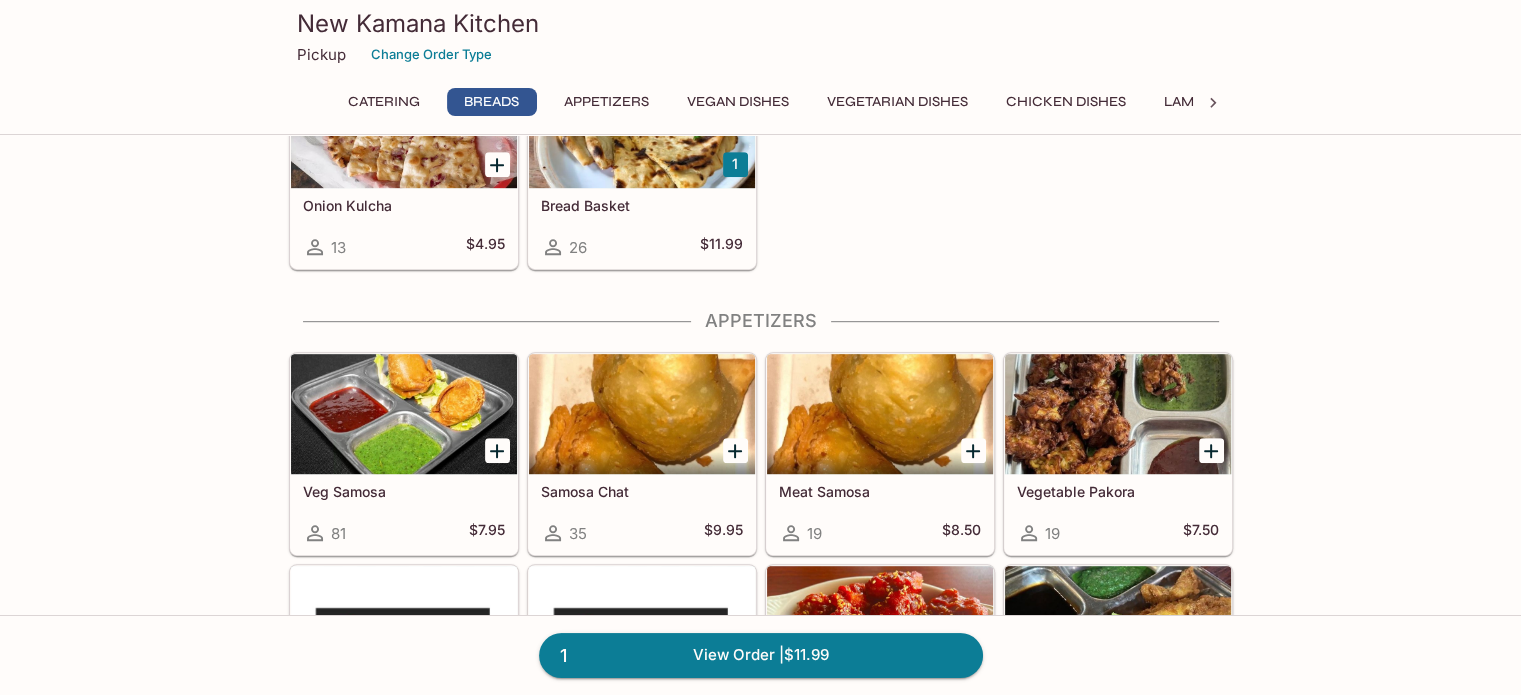 click 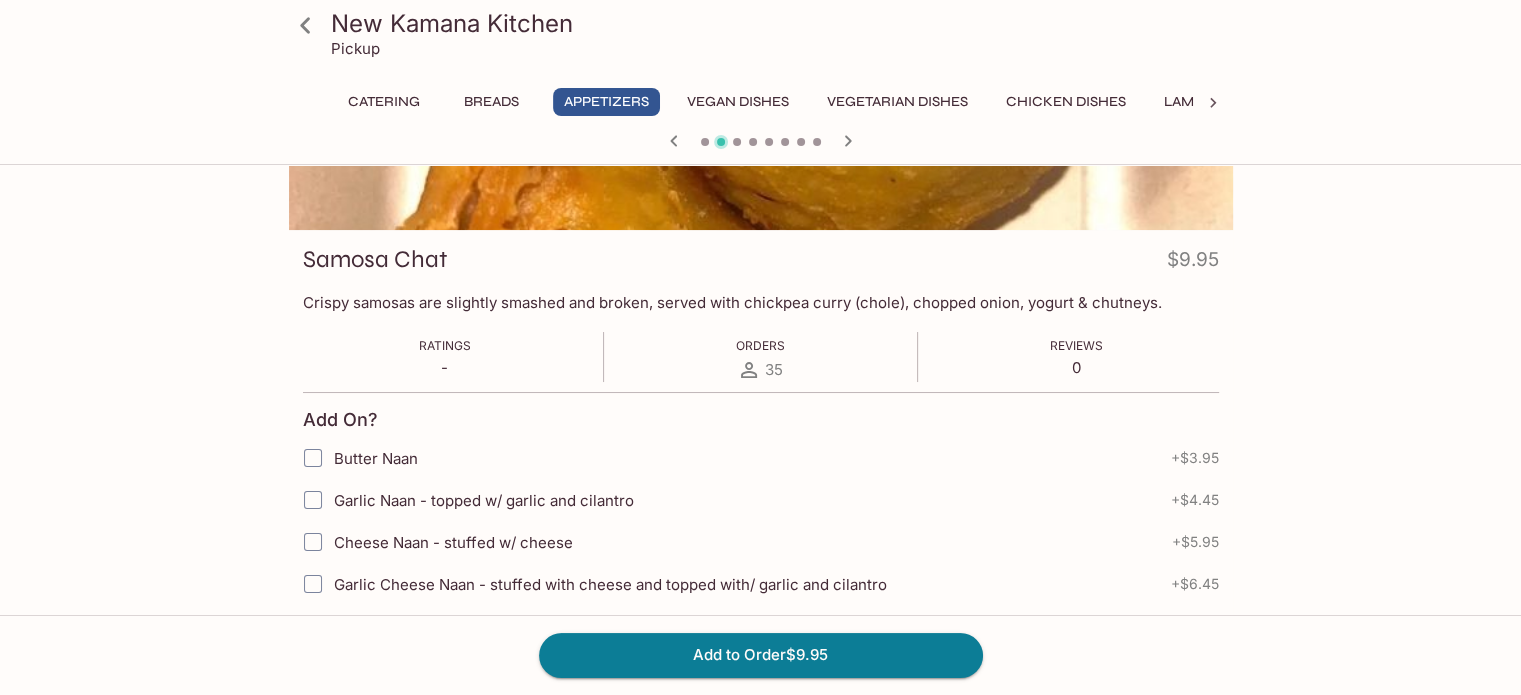 scroll, scrollTop: 267, scrollLeft: 0, axis: vertical 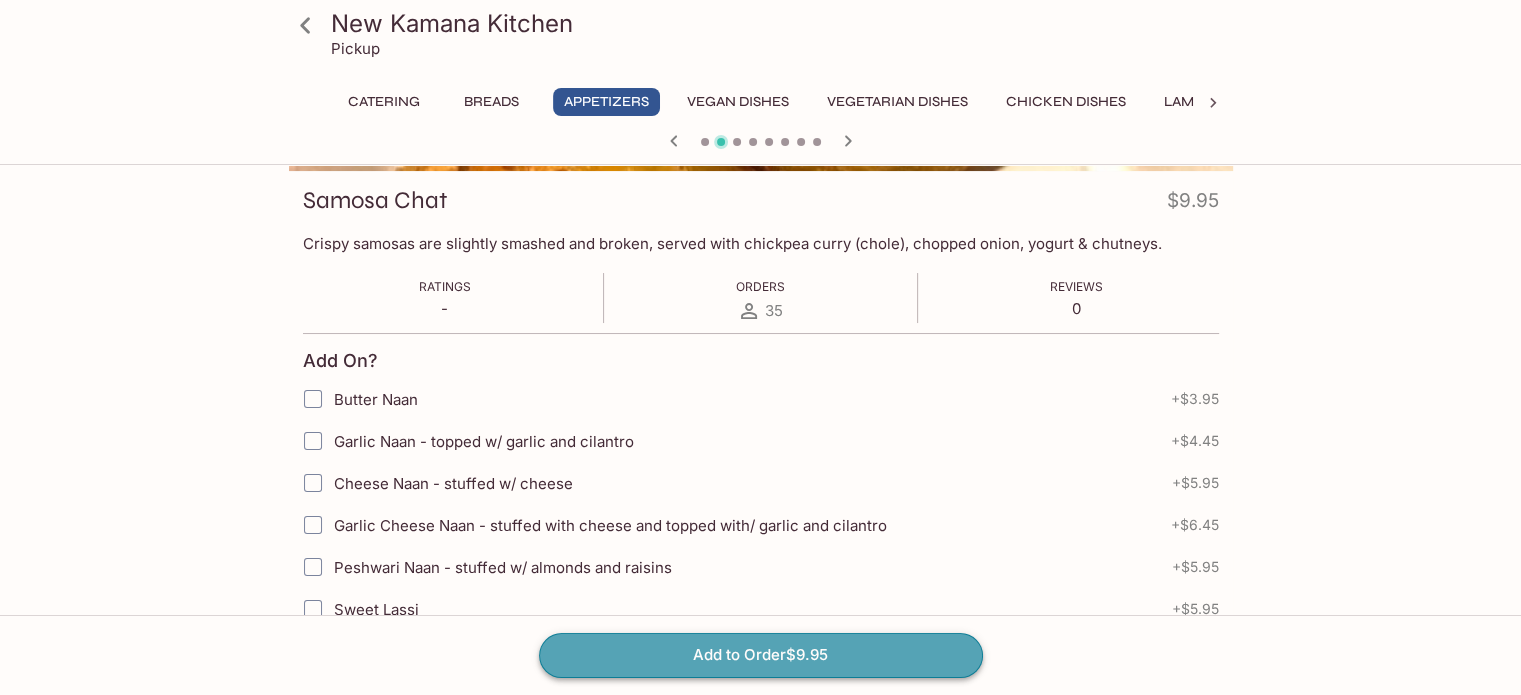 click on "Add to Order  $9.95" at bounding box center (761, 655) 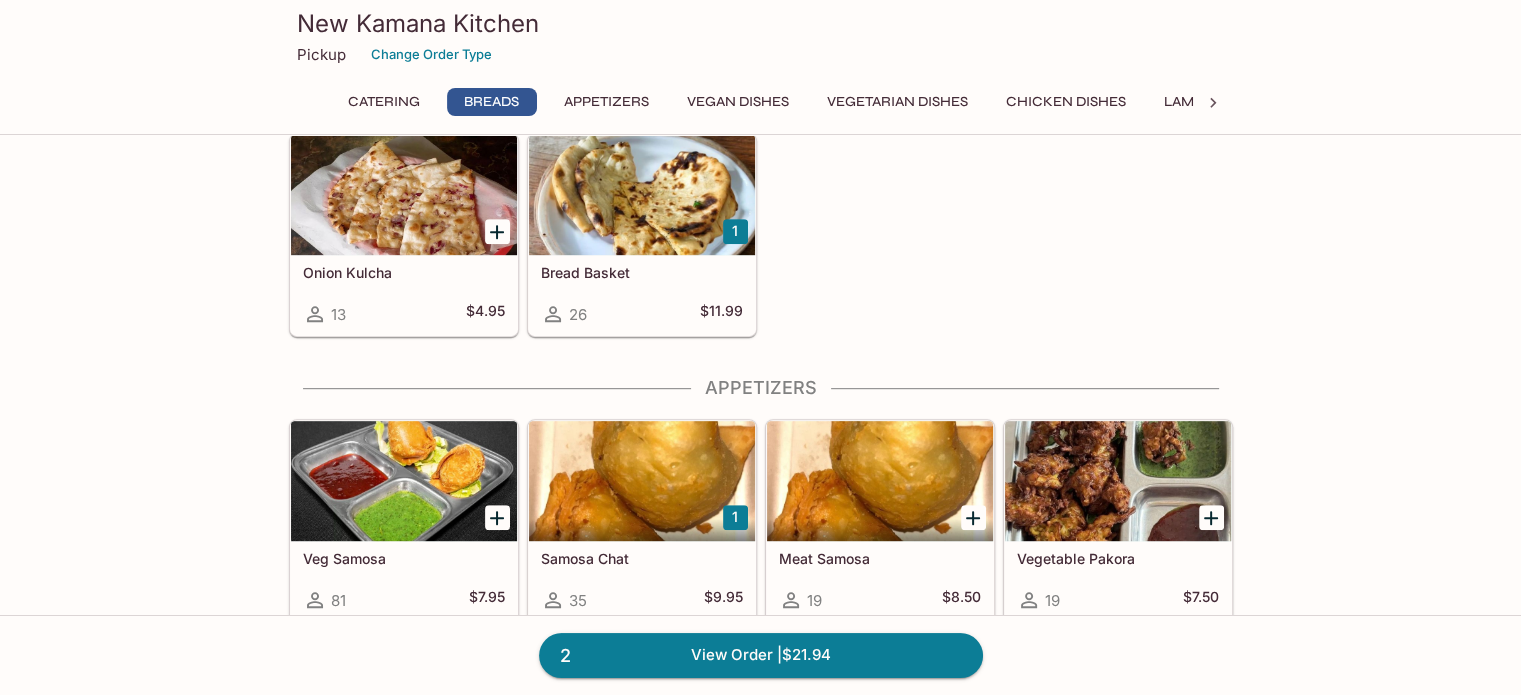 scroll, scrollTop: 1200, scrollLeft: 0, axis: vertical 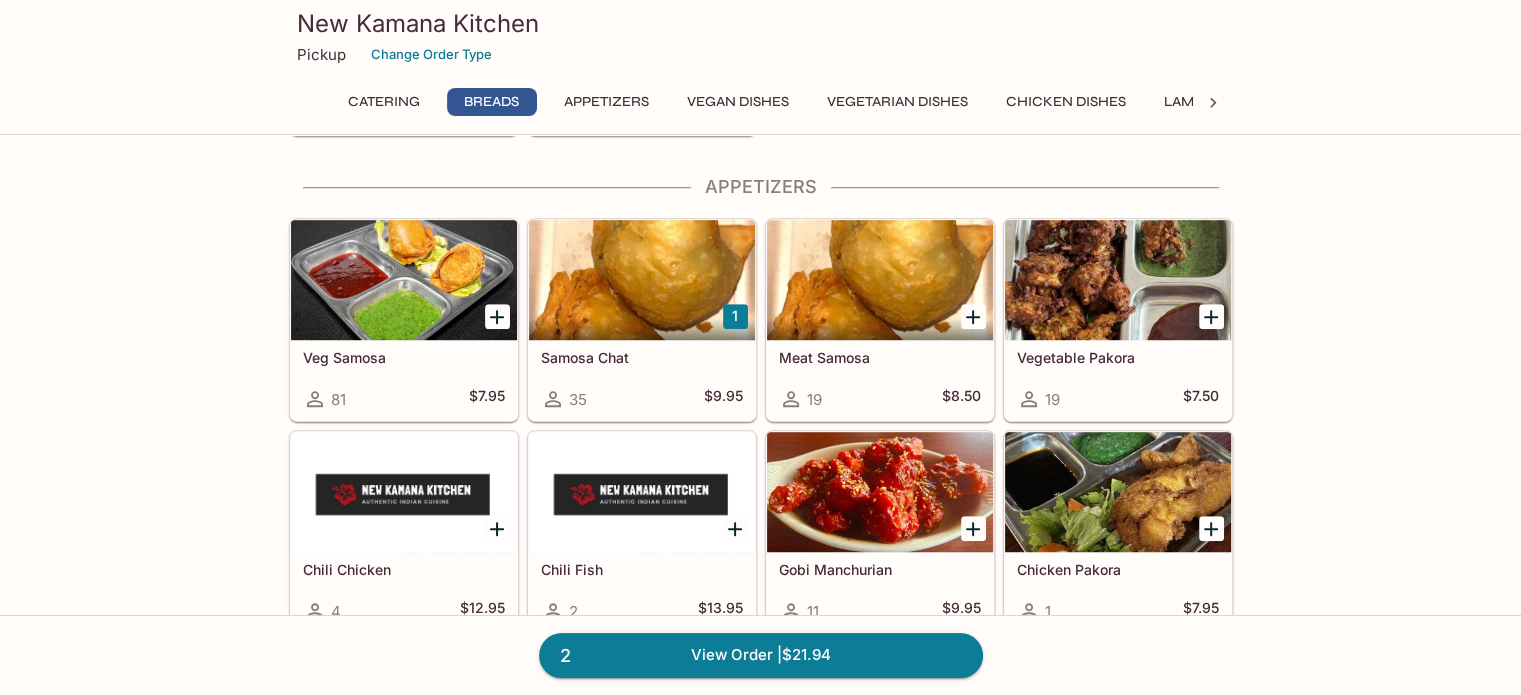 click 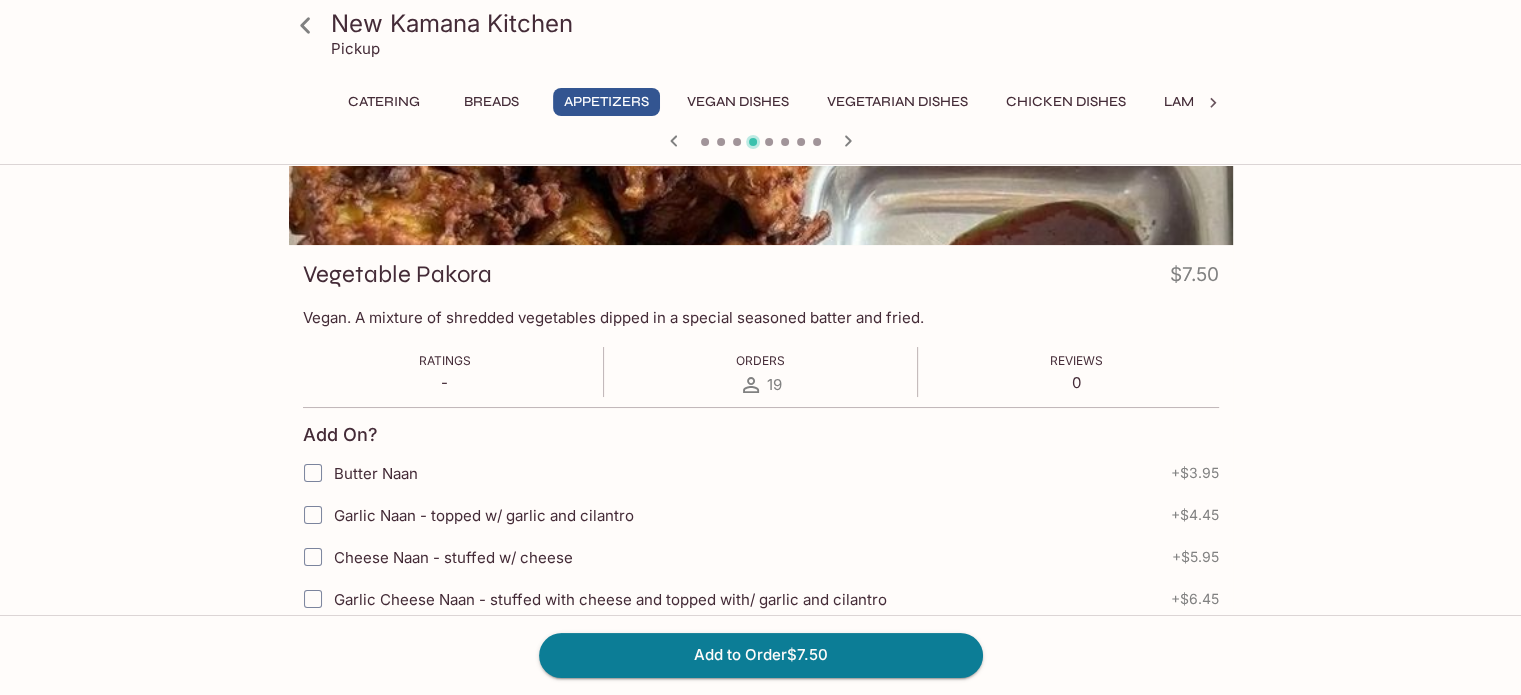 scroll, scrollTop: 0, scrollLeft: 0, axis: both 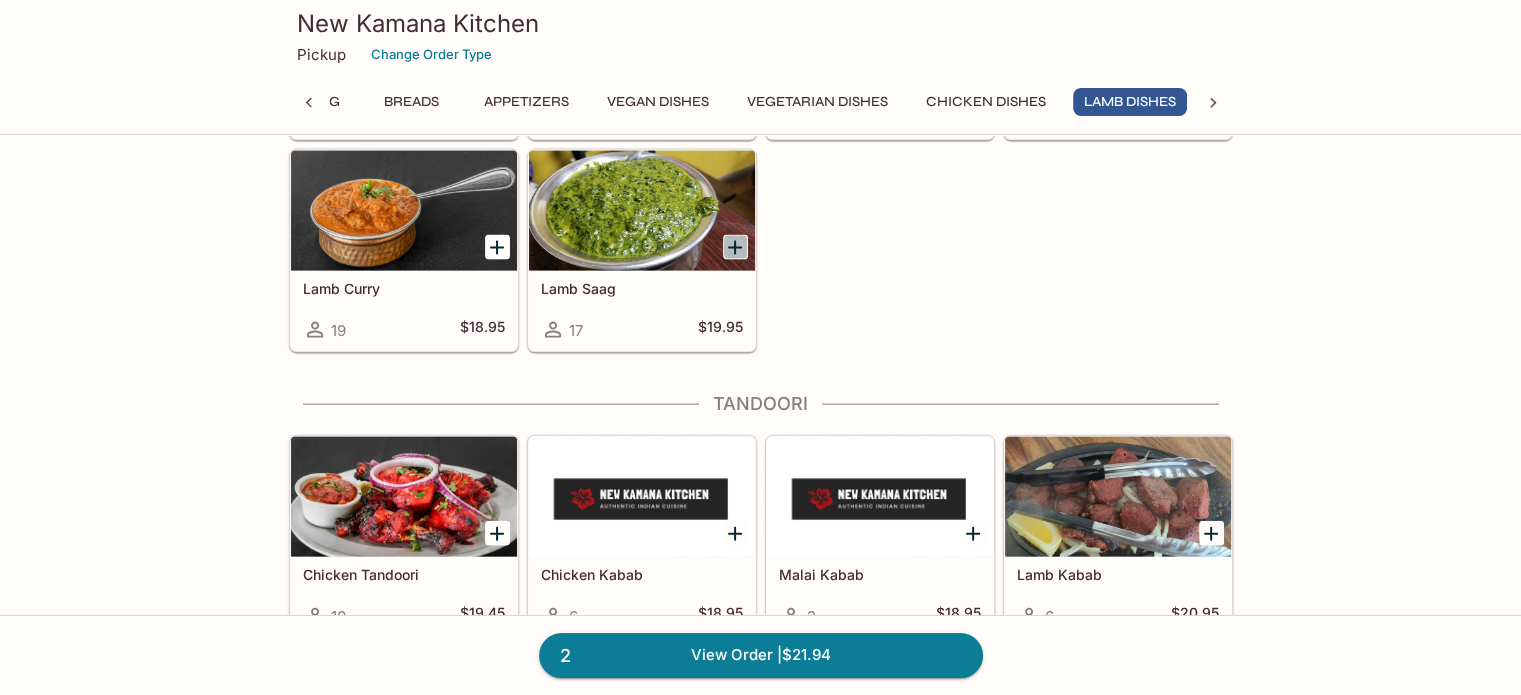 click 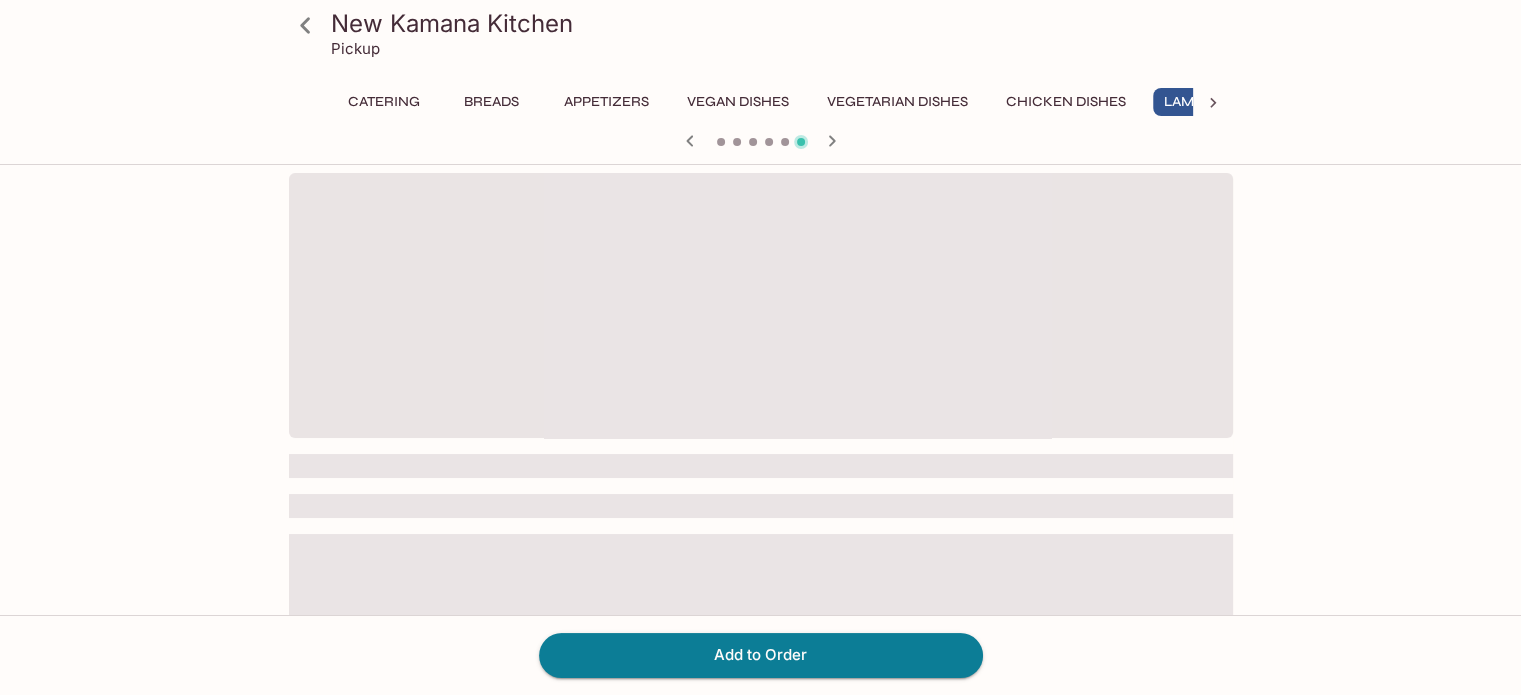 scroll, scrollTop: 0, scrollLeft: 80, axis: horizontal 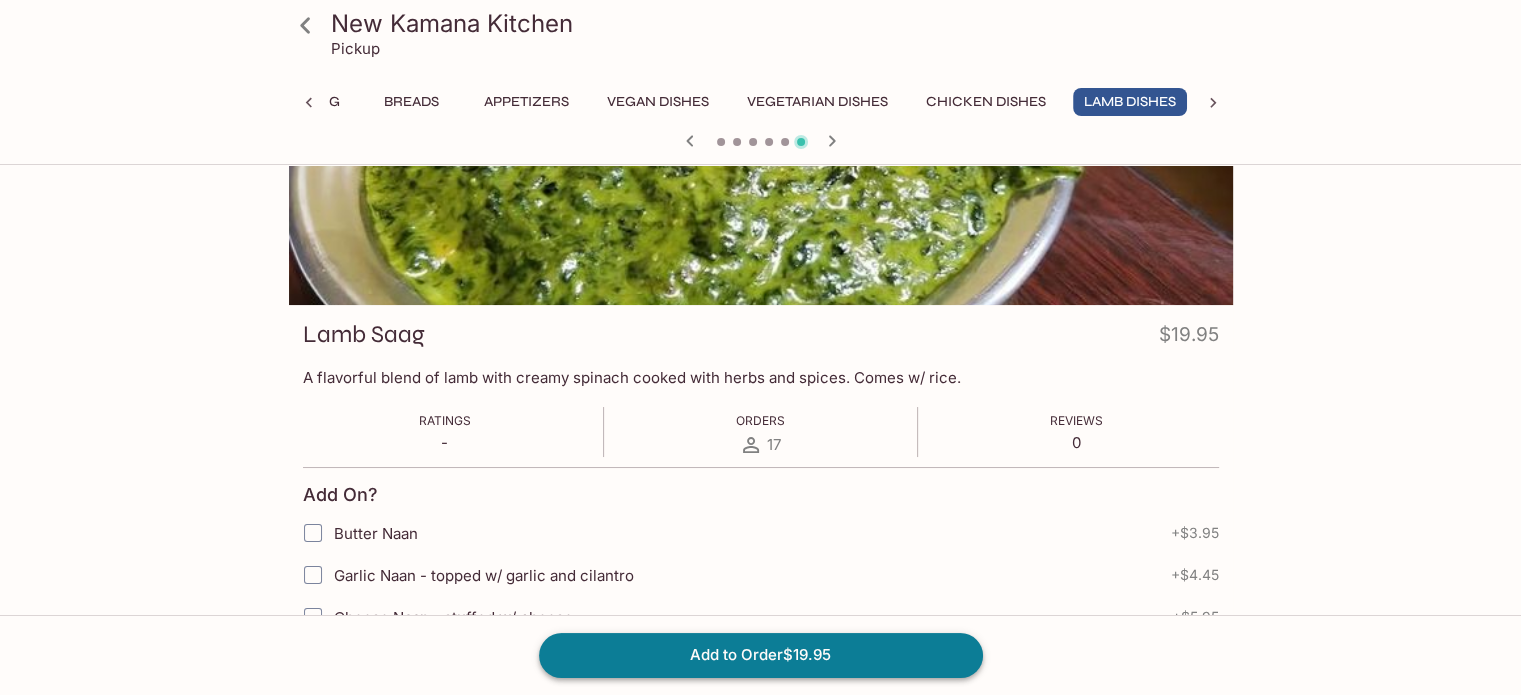 click on "Add to Order  $19.95" at bounding box center (761, 655) 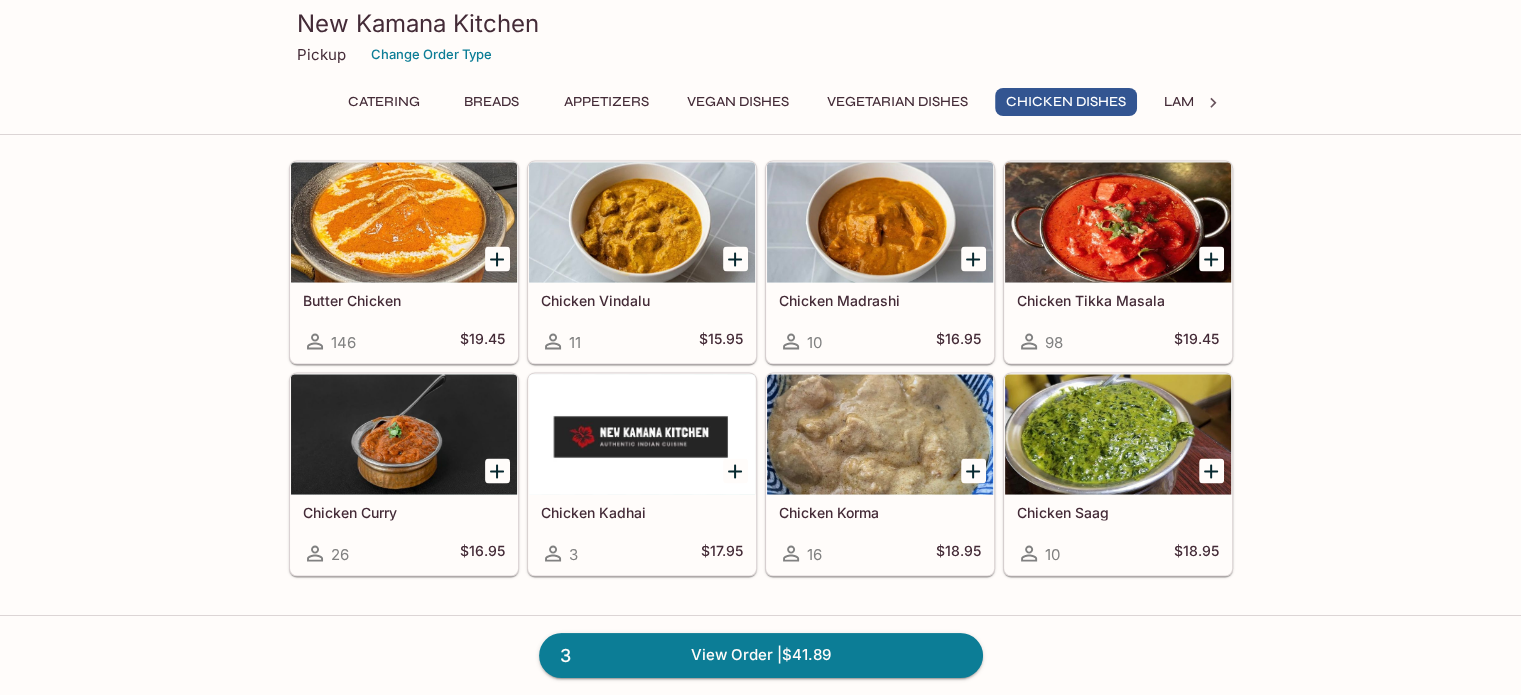 scroll, scrollTop: 3466, scrollLeft: 0, axis: vertical 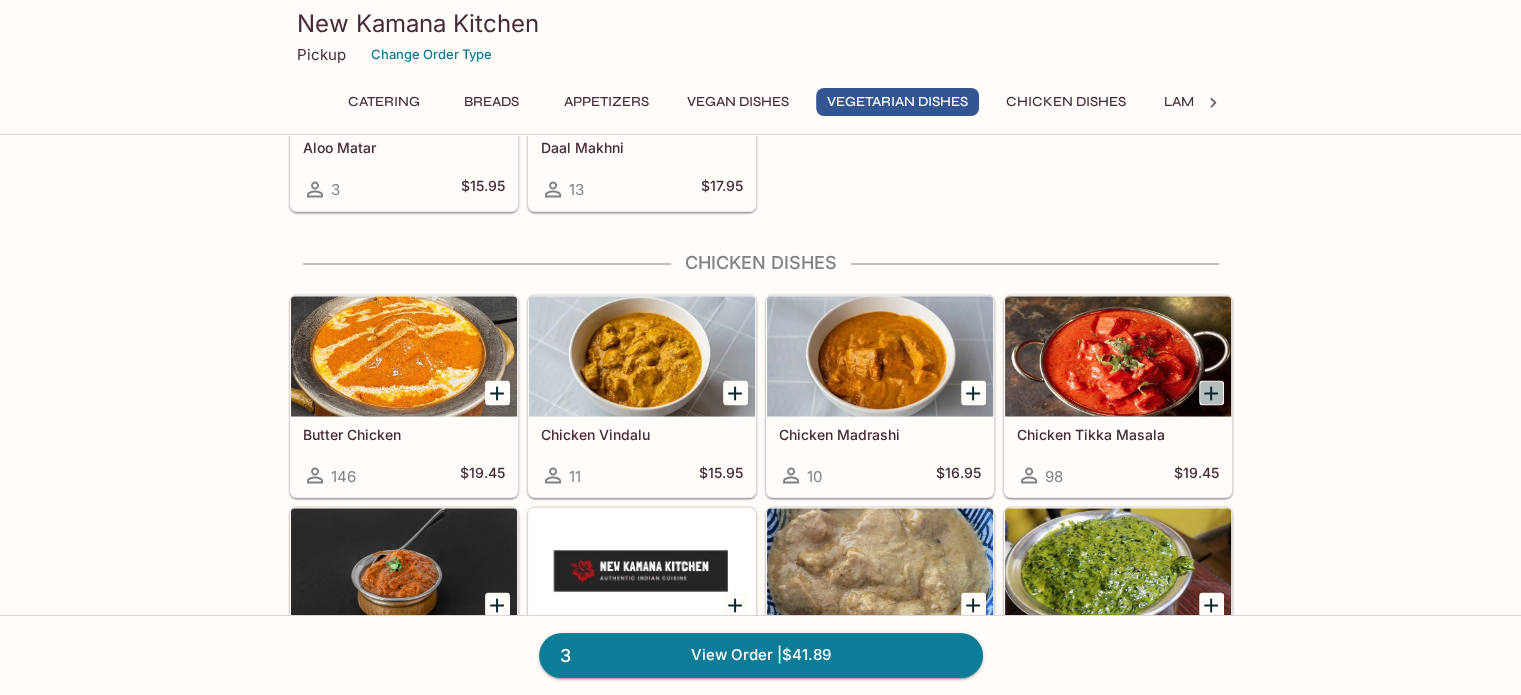 click 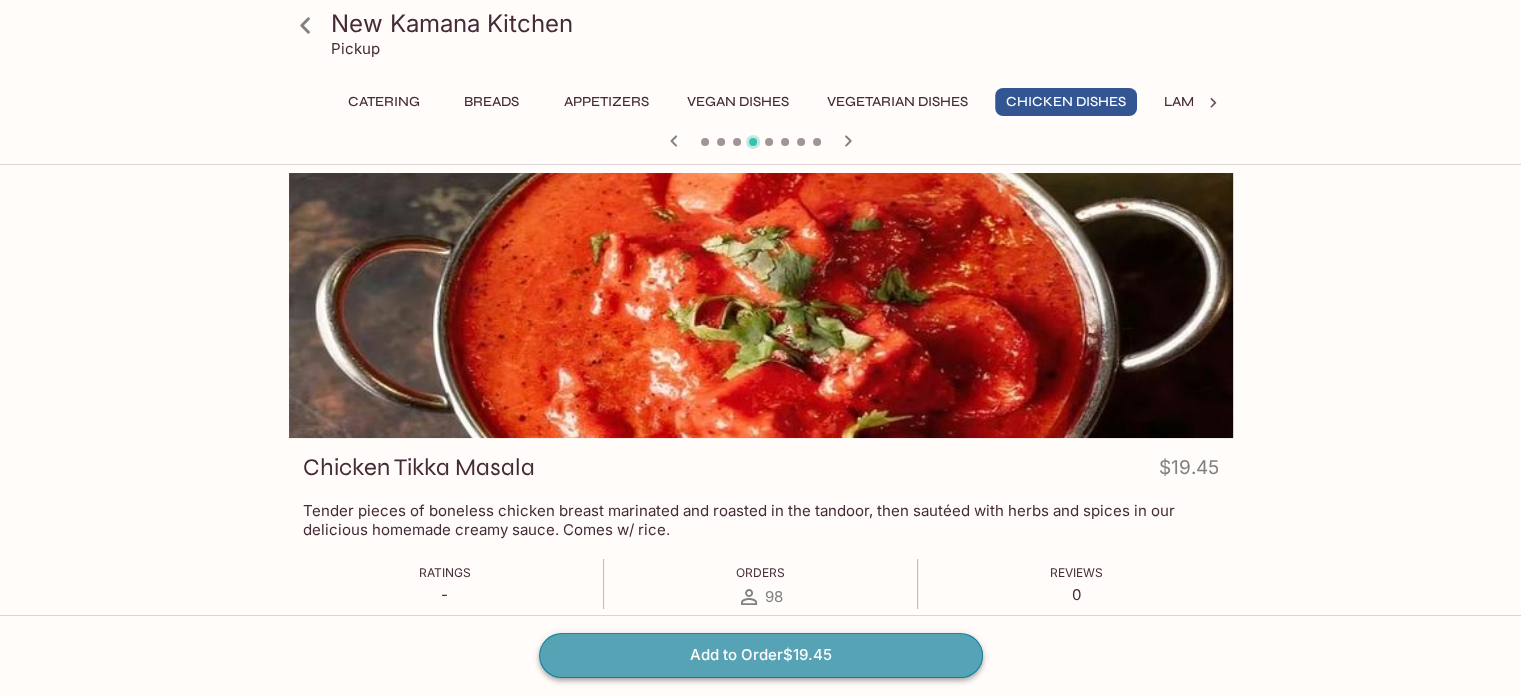 click on "Add to Order  $19.45" at bounding box center [761, 655] 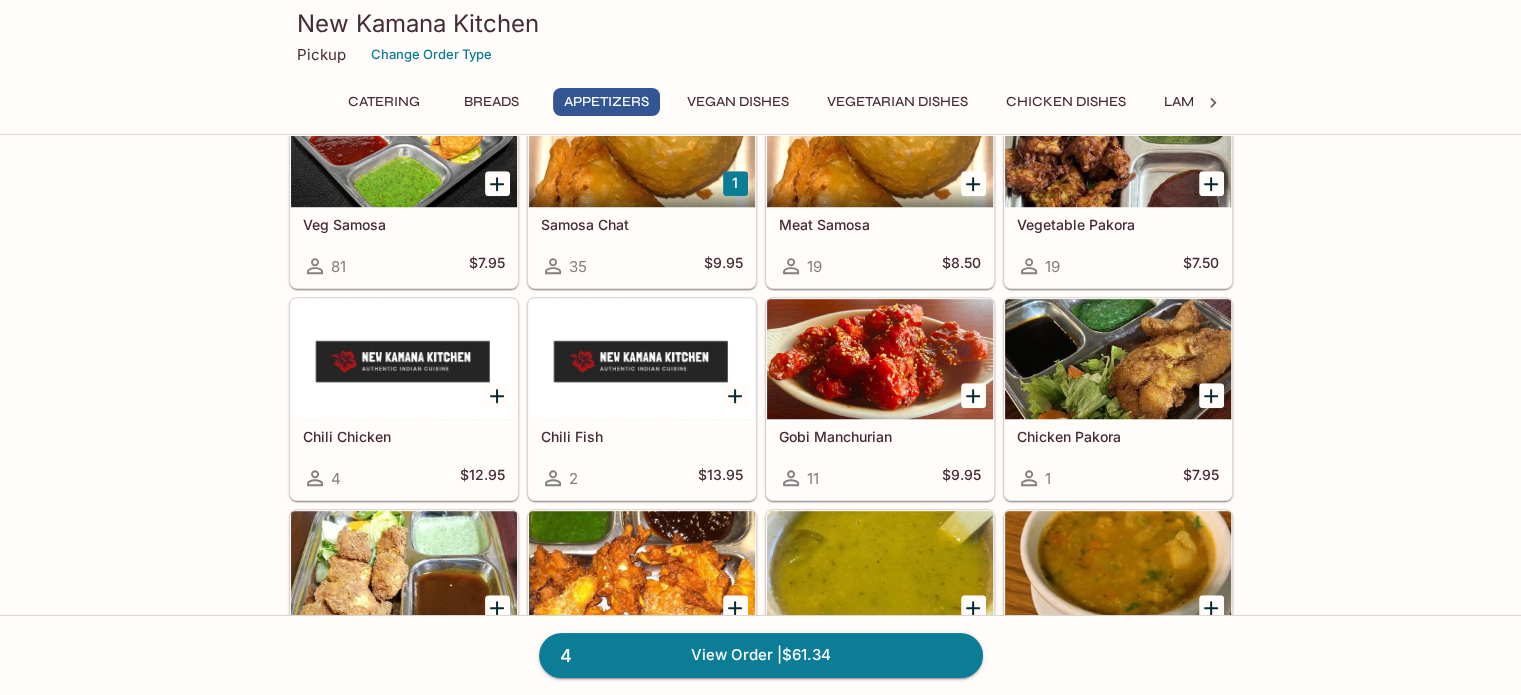 scroll, scrollTop: 1200, scrollLeft: 0, axis: vertical 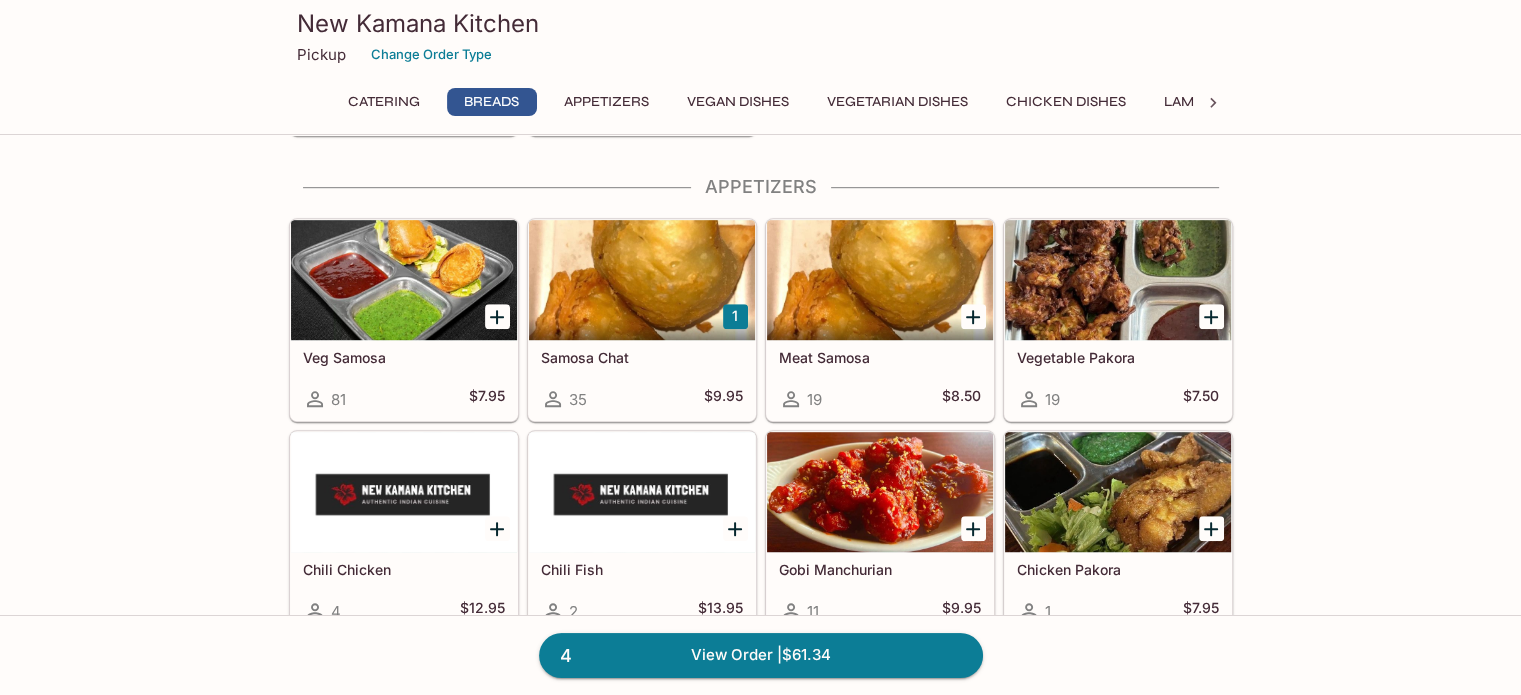click at bounding box center [880, 280] 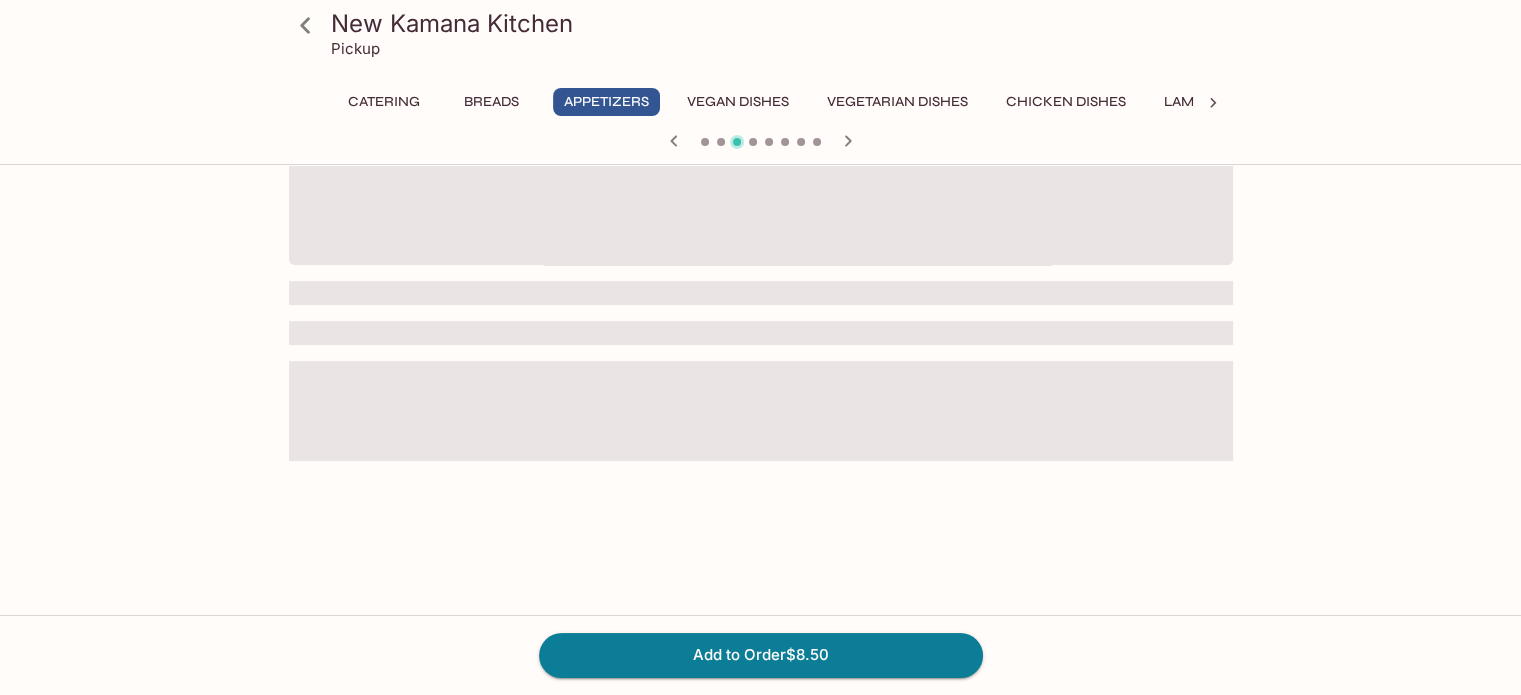 scroll, scrollTop: 0, scrollLeft: 0, axis: both 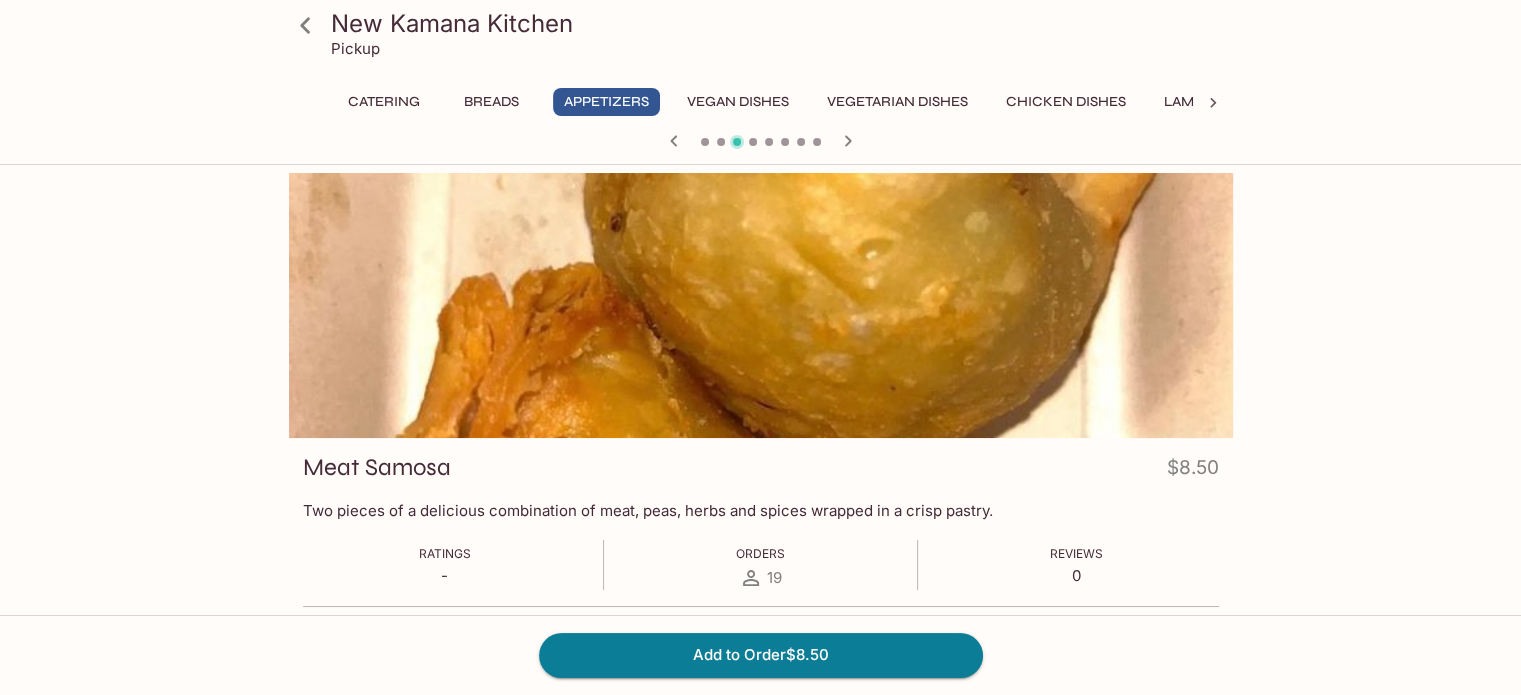 click 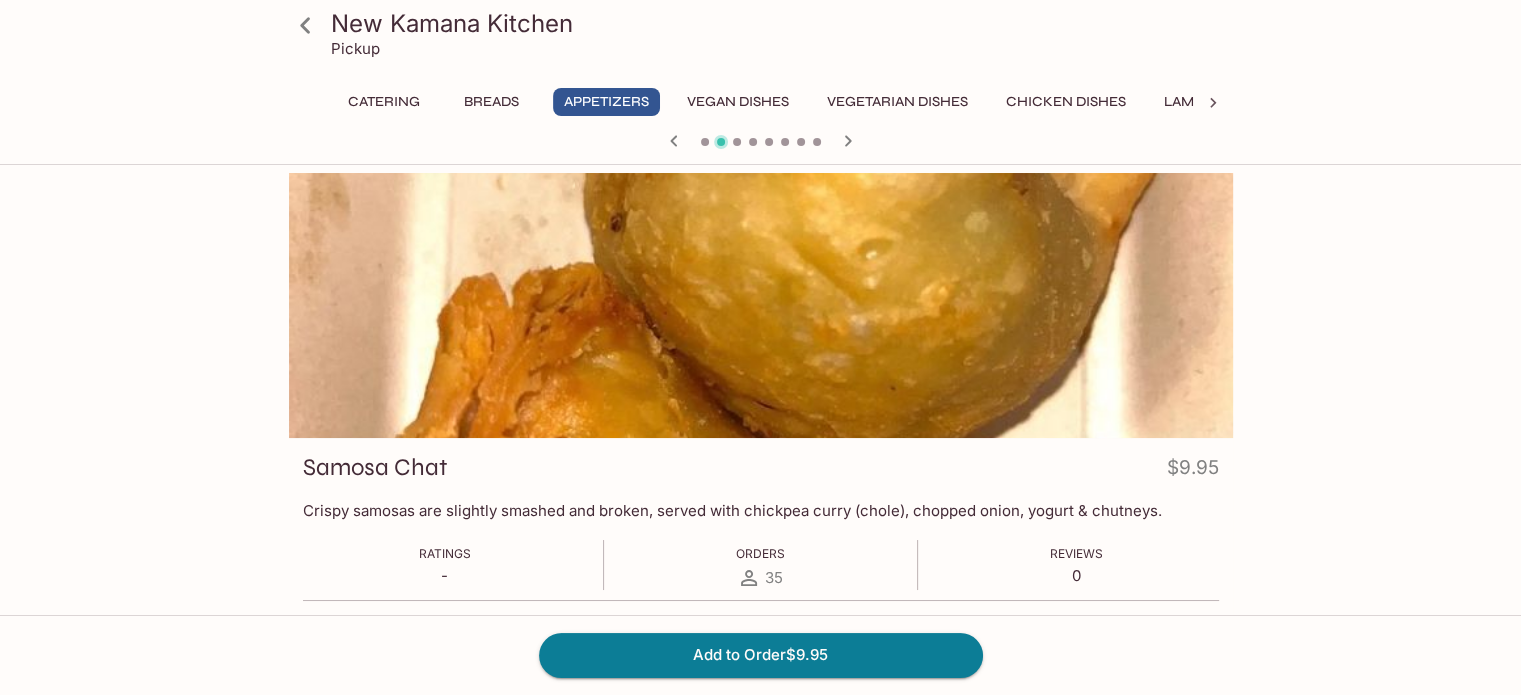click 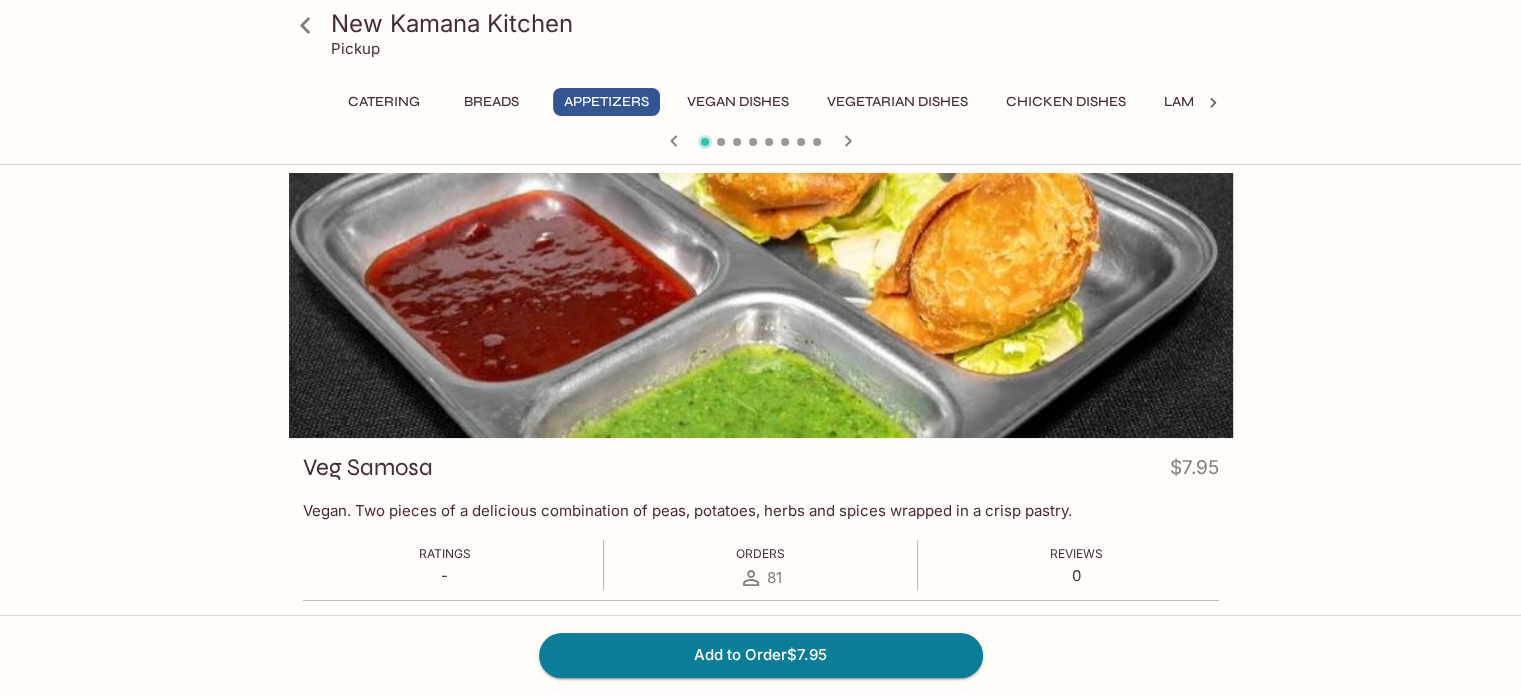 click 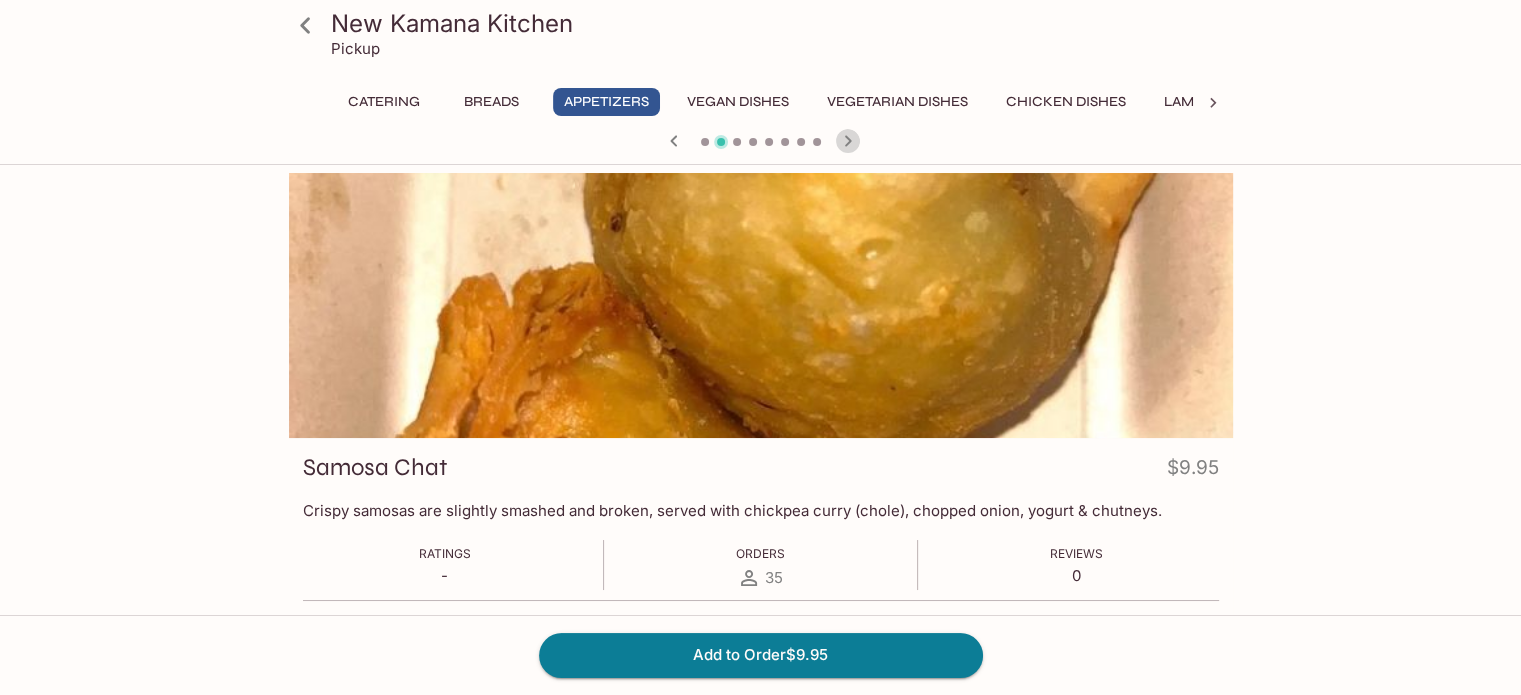 click 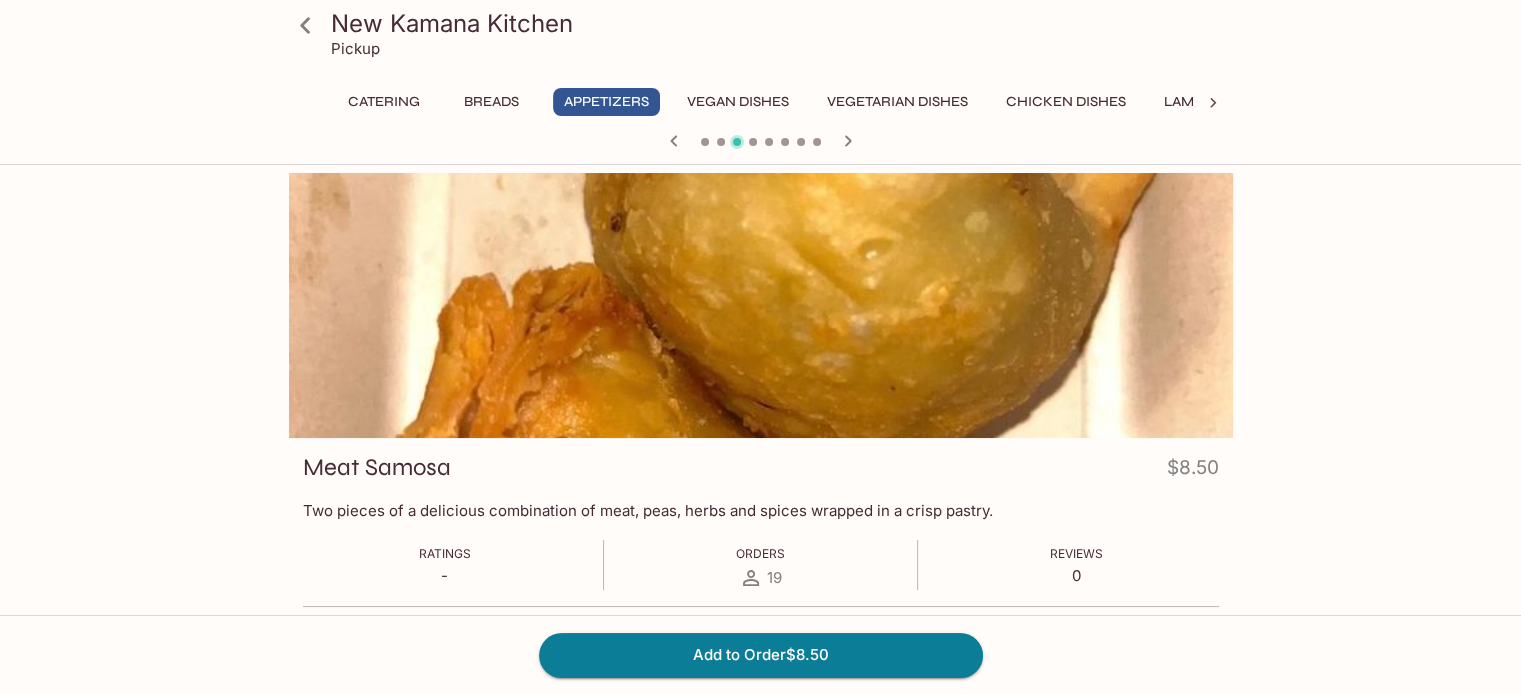 click 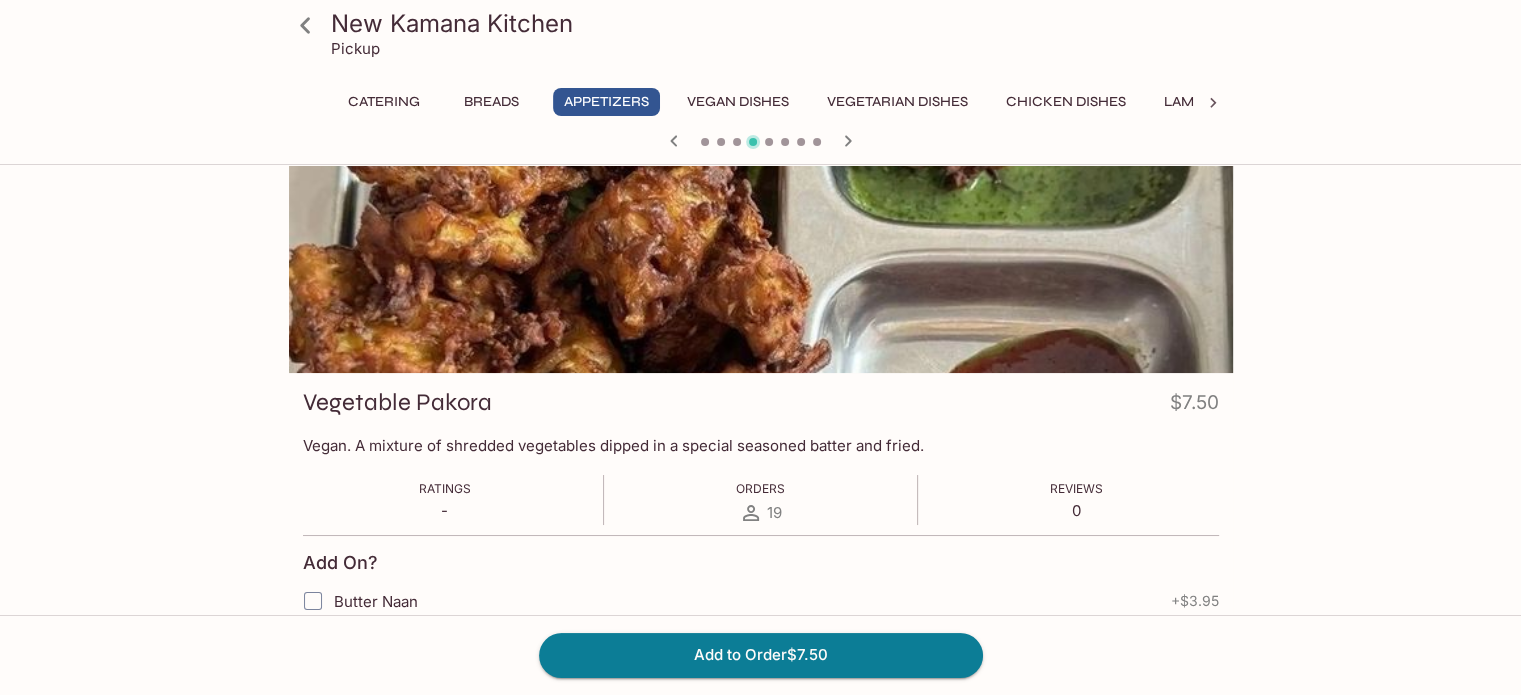 scroll, scrollTop: 40, scrollLeft: 0, axis: vertical 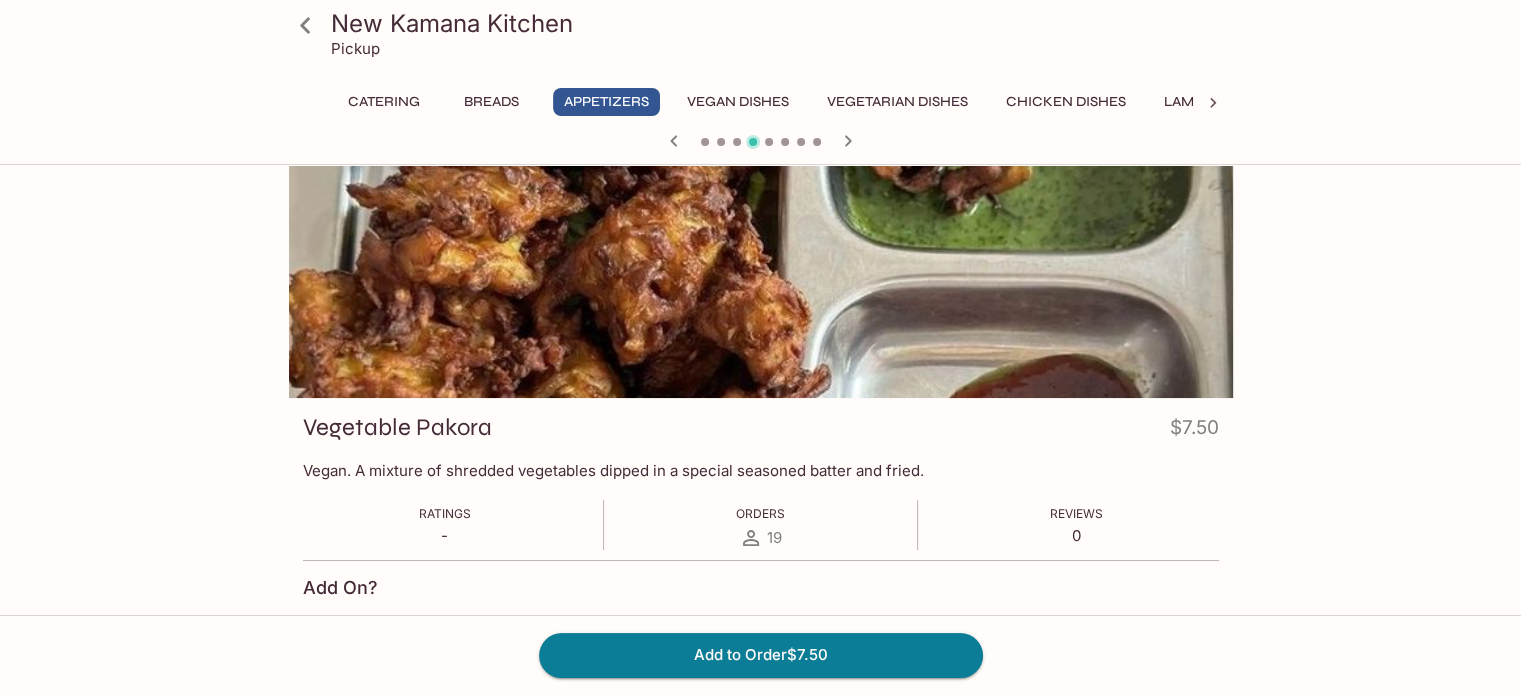 click 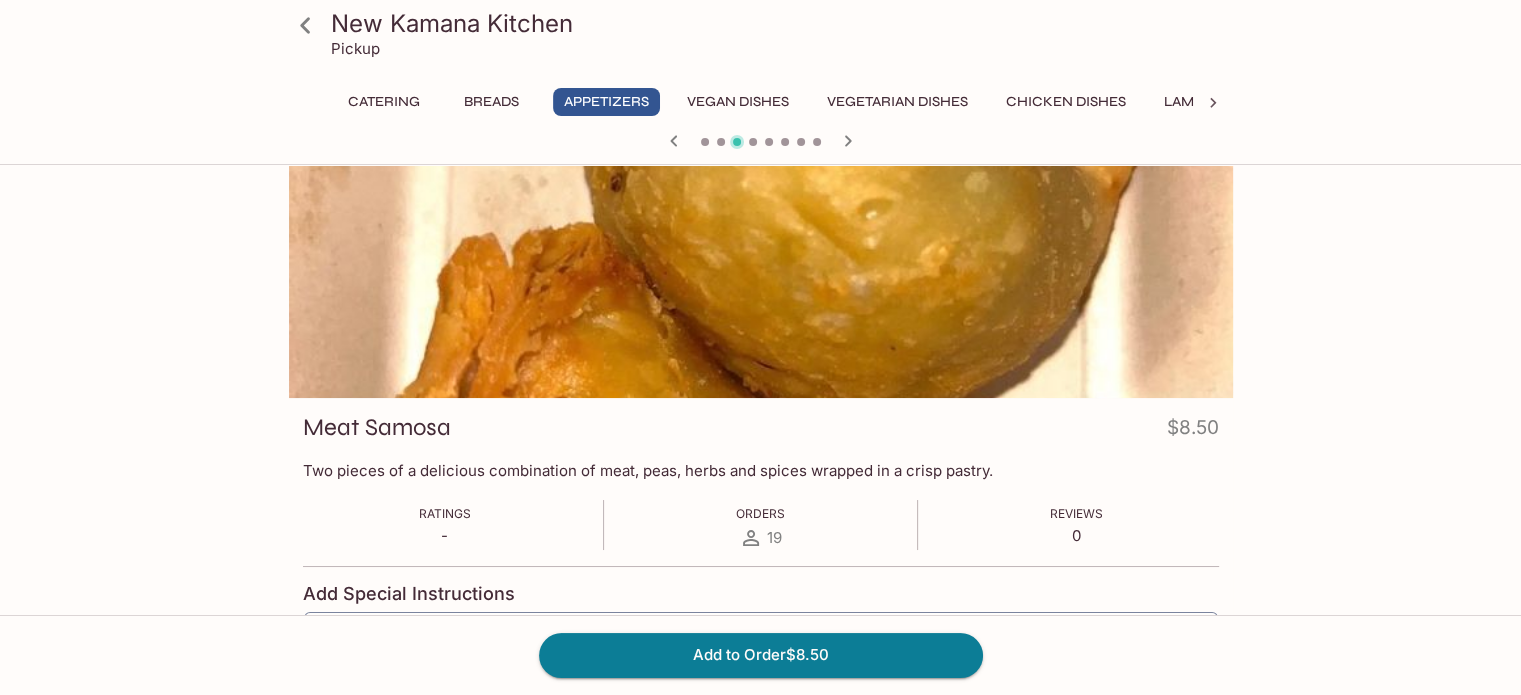 click 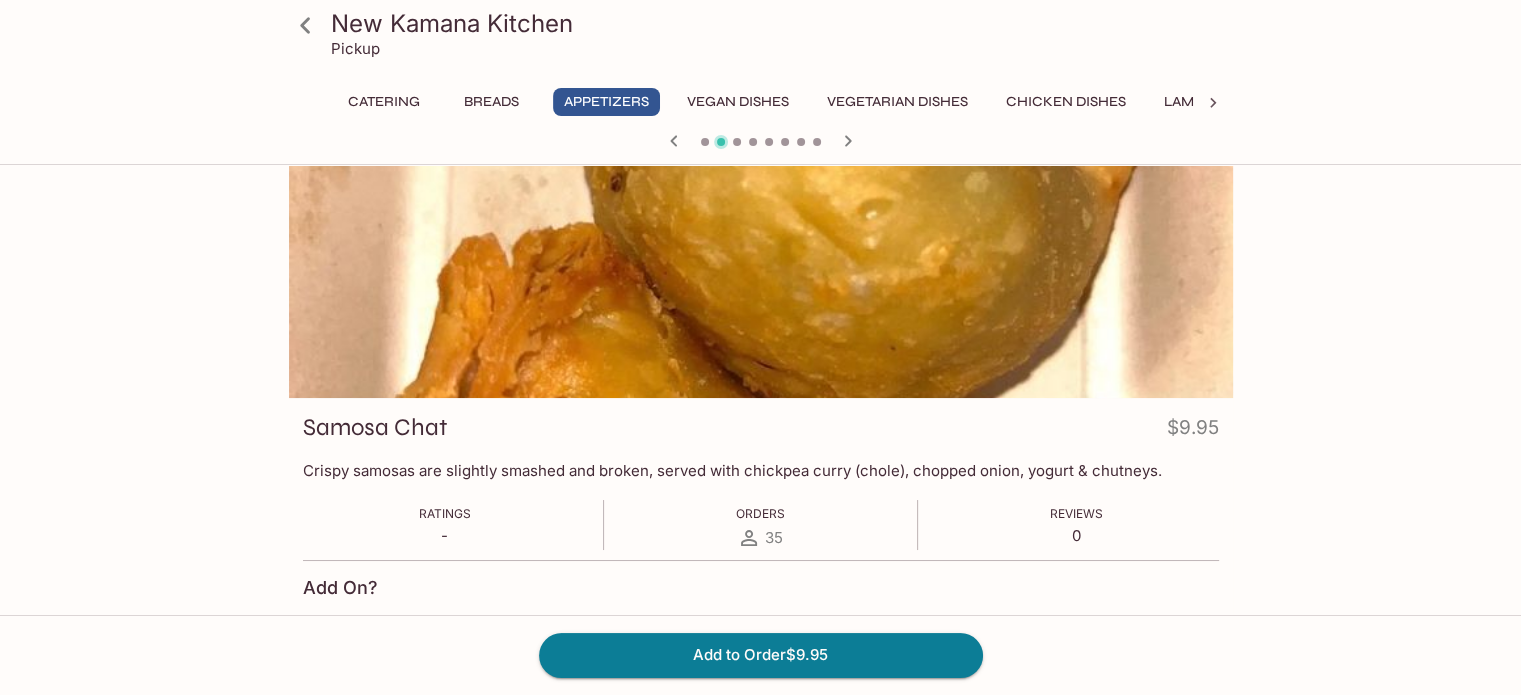 click 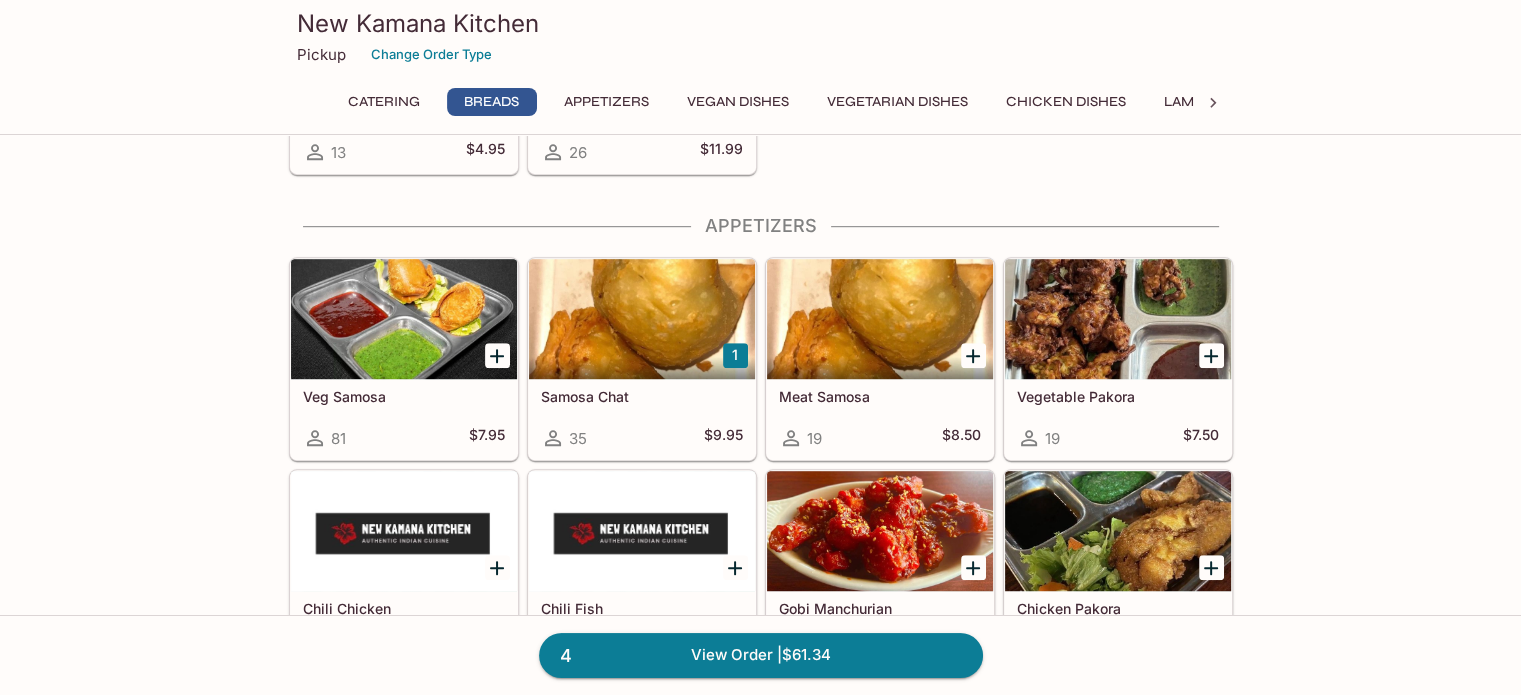 scroll, scrollTop: 1200, scrollLeft: 0, axis: vertical 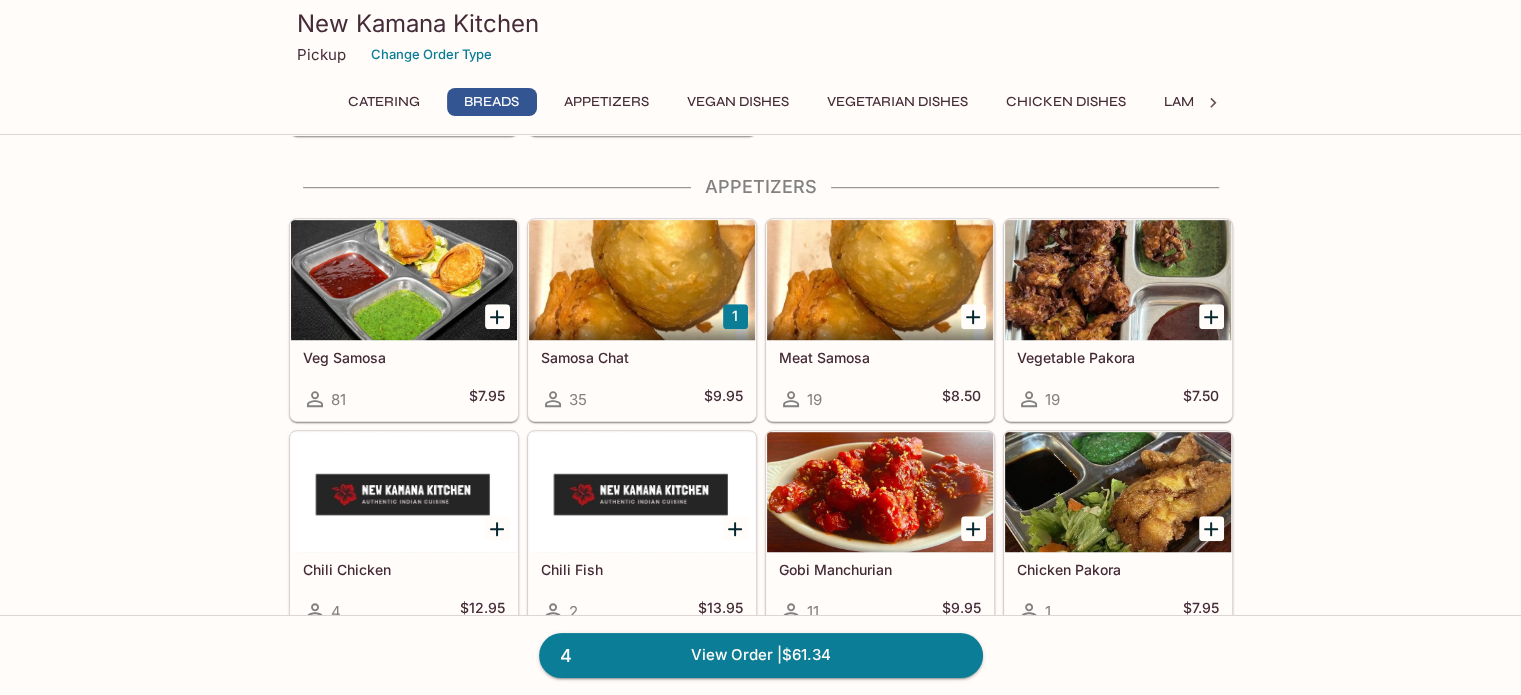 click at bounding box center [642, 280] 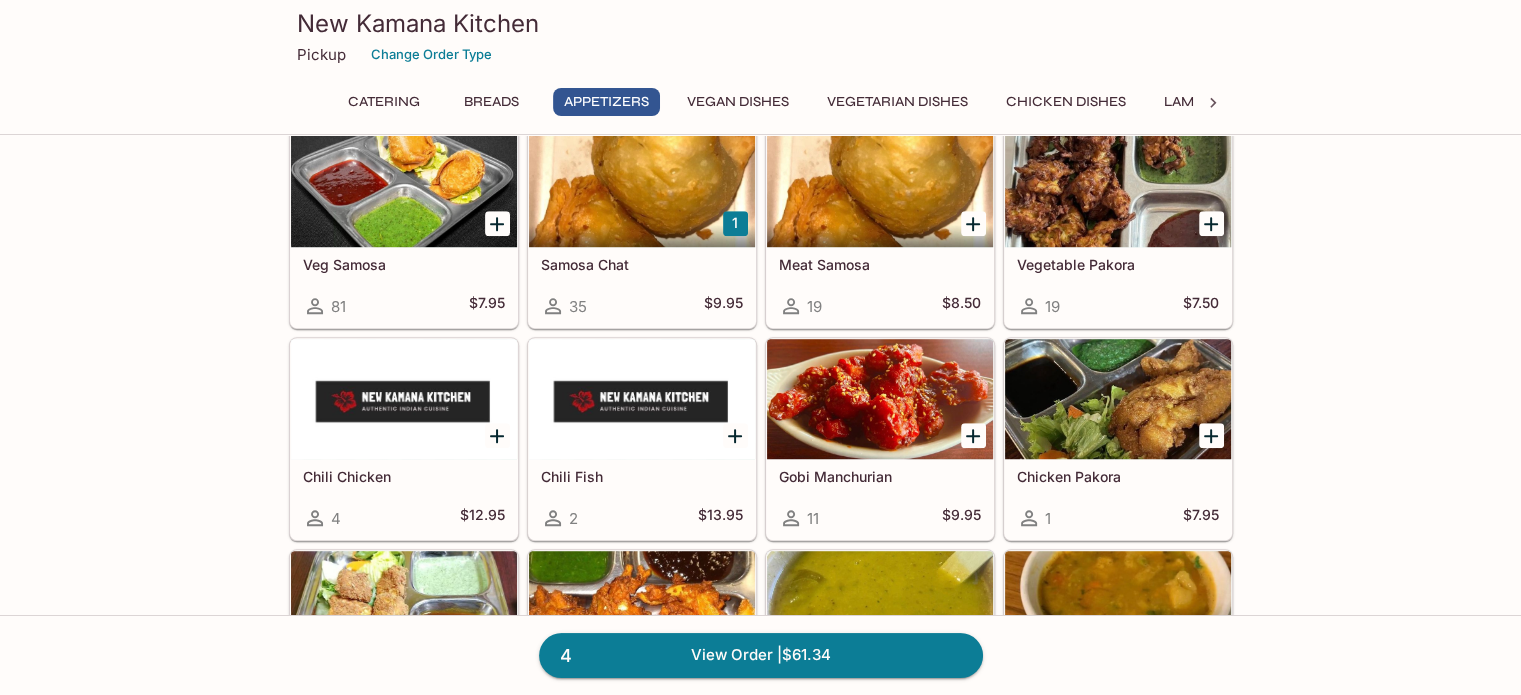 scroll, scrollTop: 1255, scrollLeft: 0, axis: vertical 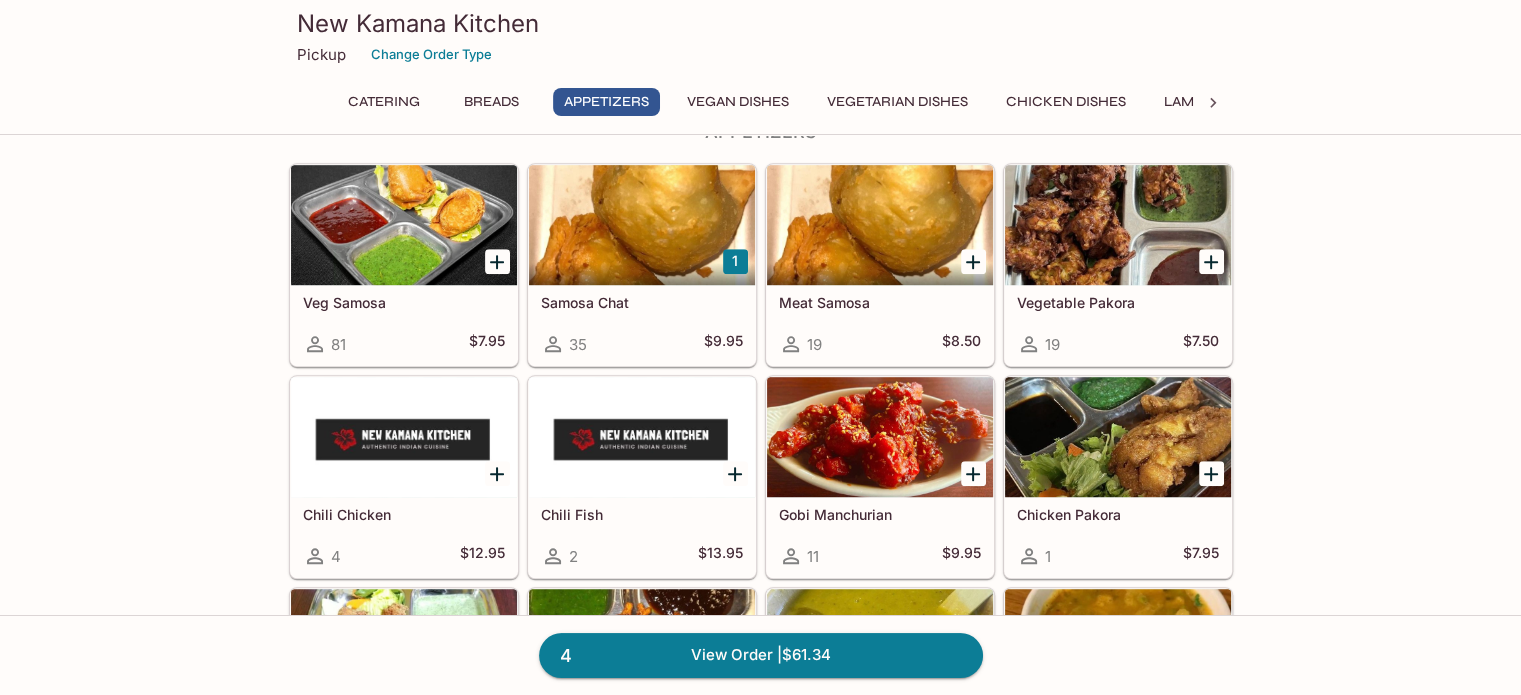 click on "1" at bounding box center [735, 261] 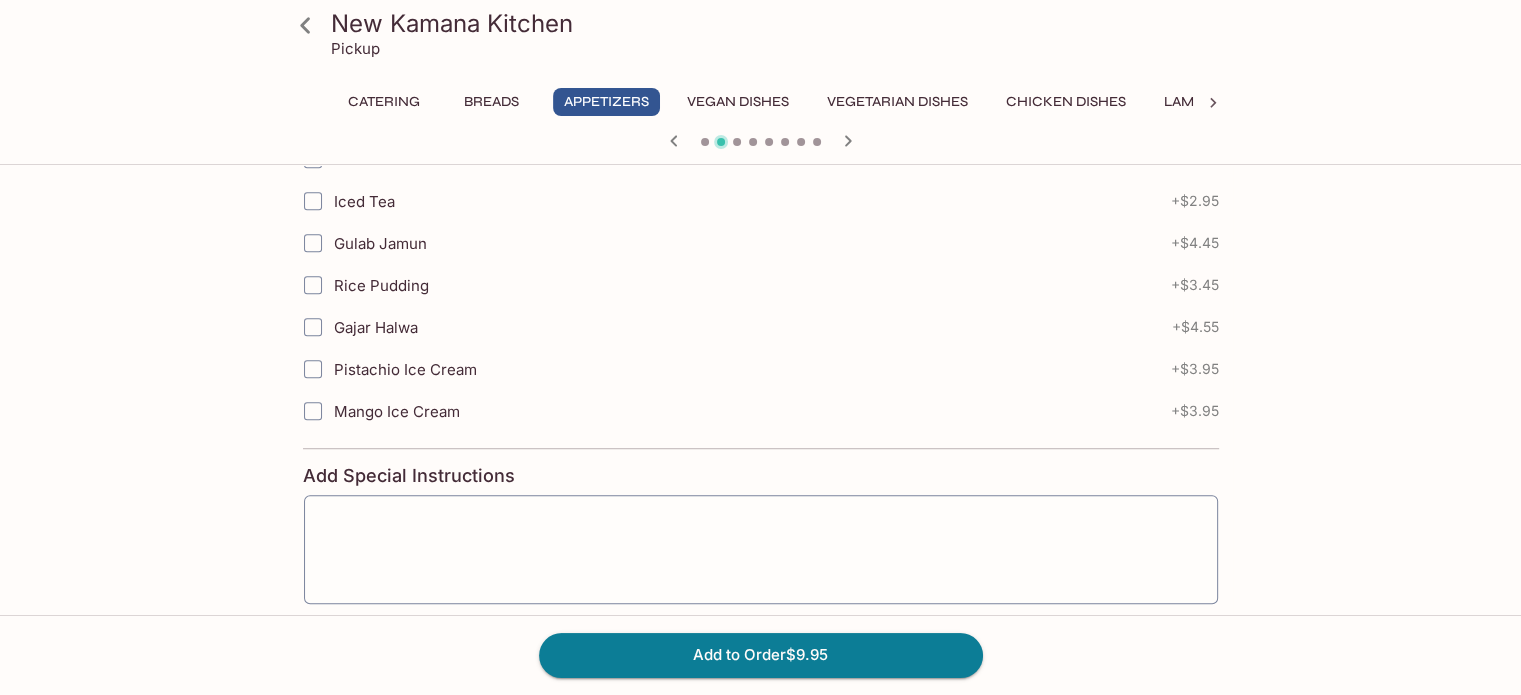scroll, scrollTop: 974, scrollLeft: 0, axis: vertical 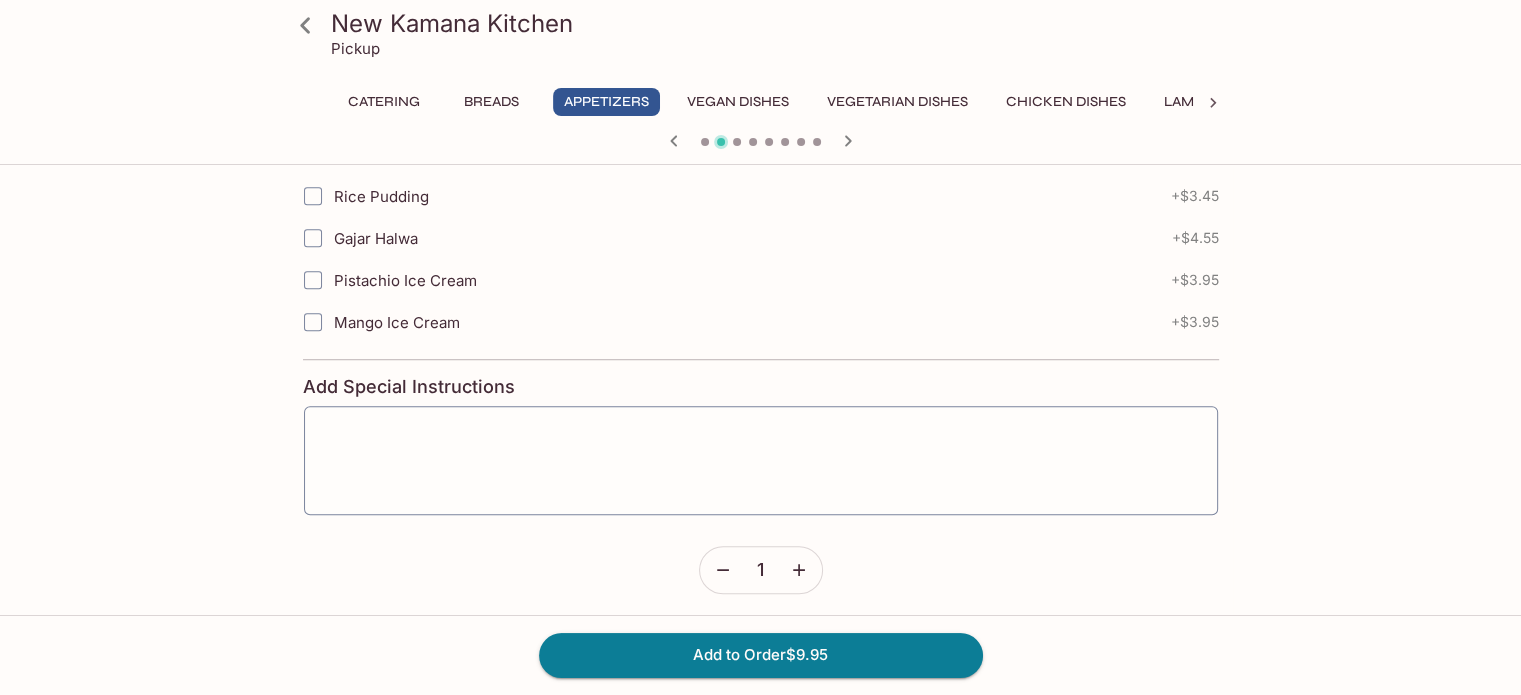 click at bounding box center (723, 570) 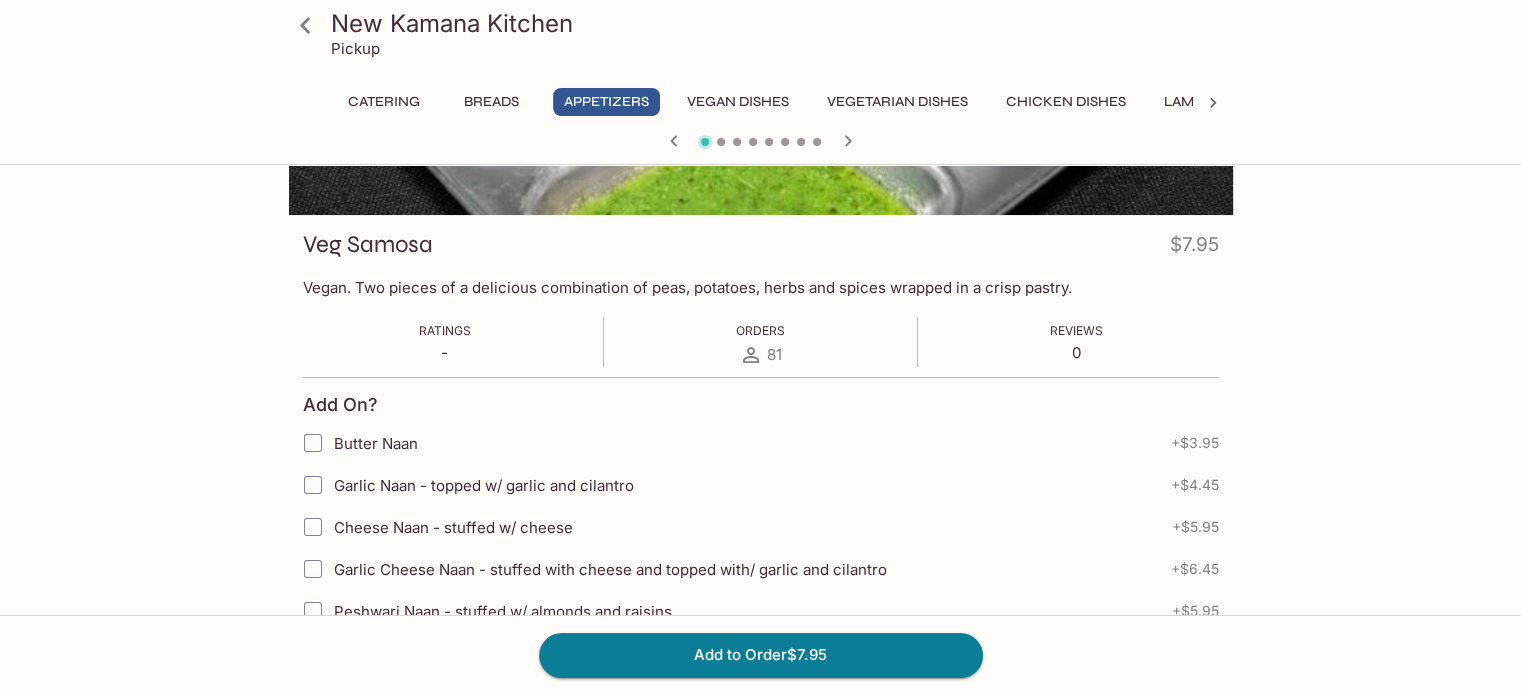 scroll, scrollTop: 0, scrollLeft: 0, axis: both 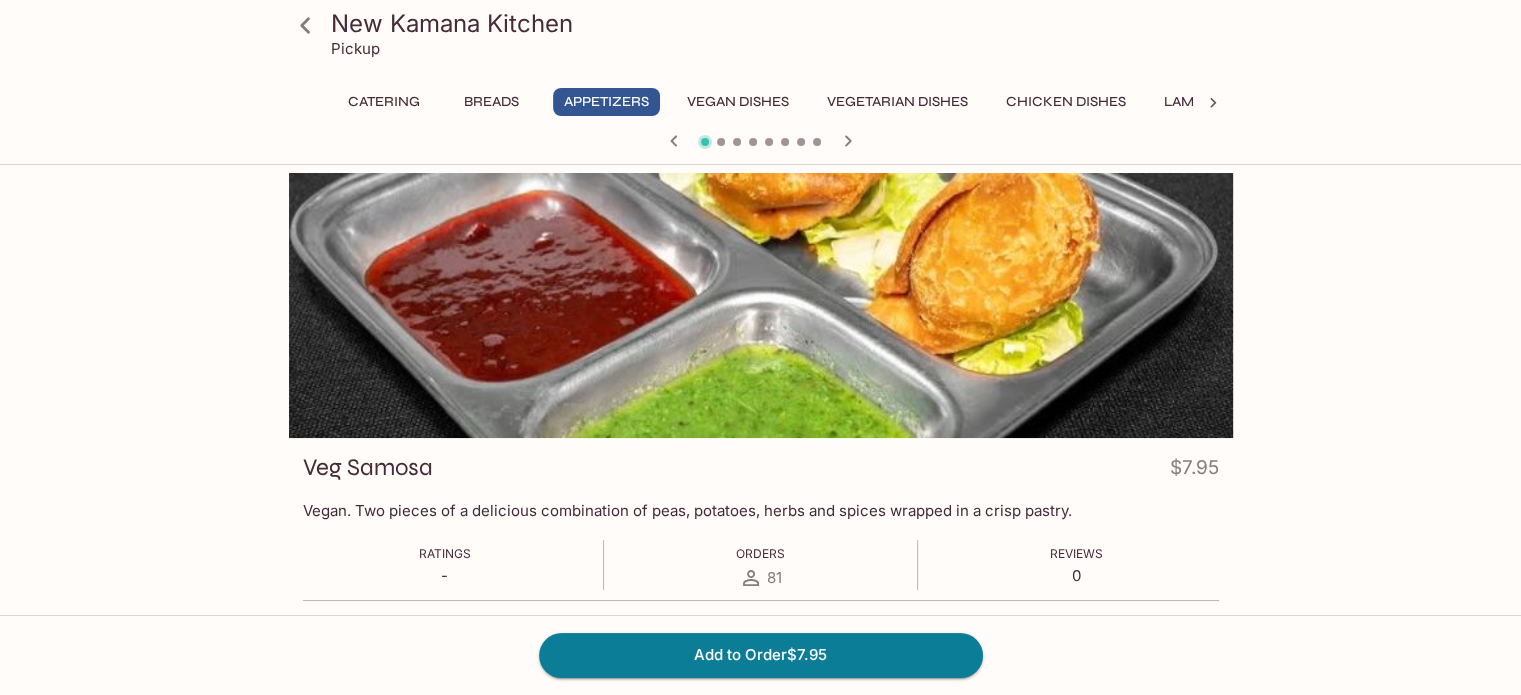 click 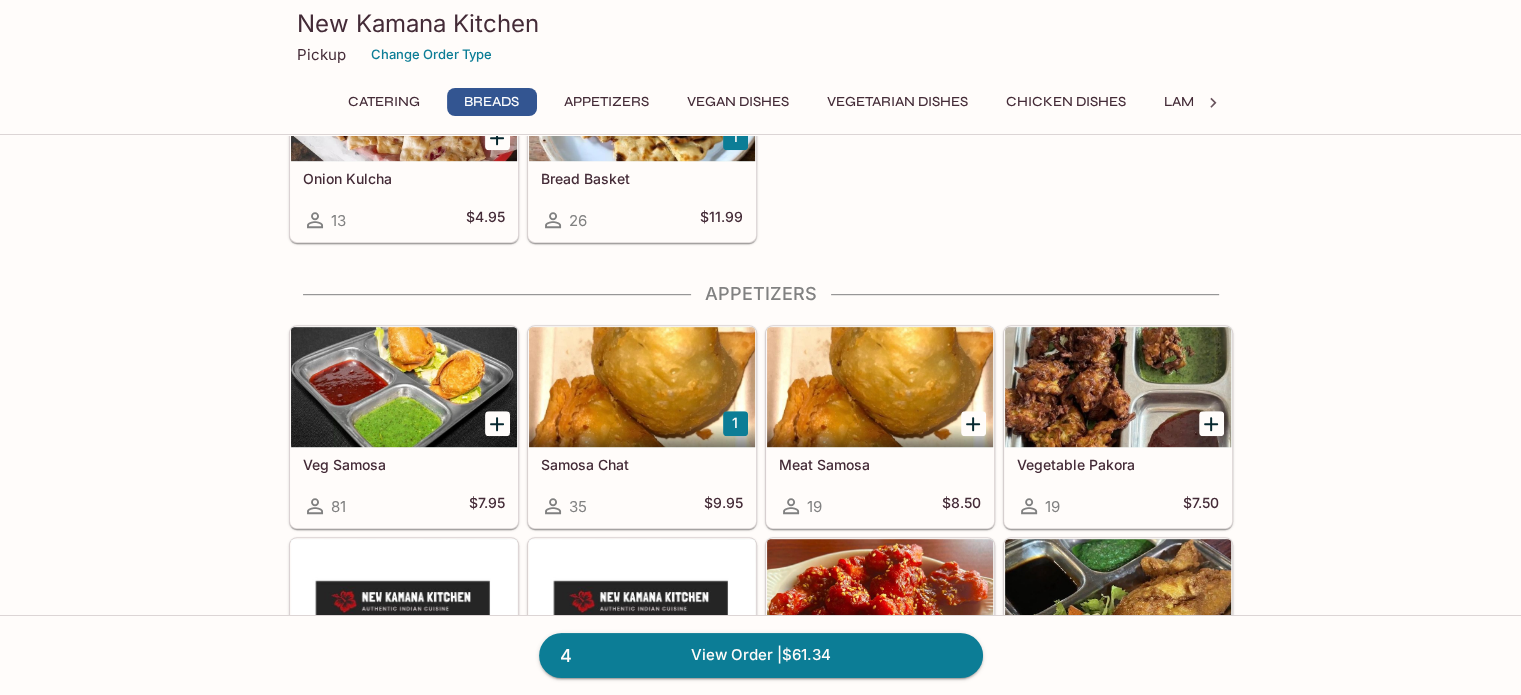 scroll, scrollTop: 1200, scrollLeft: 0, axis: vertical 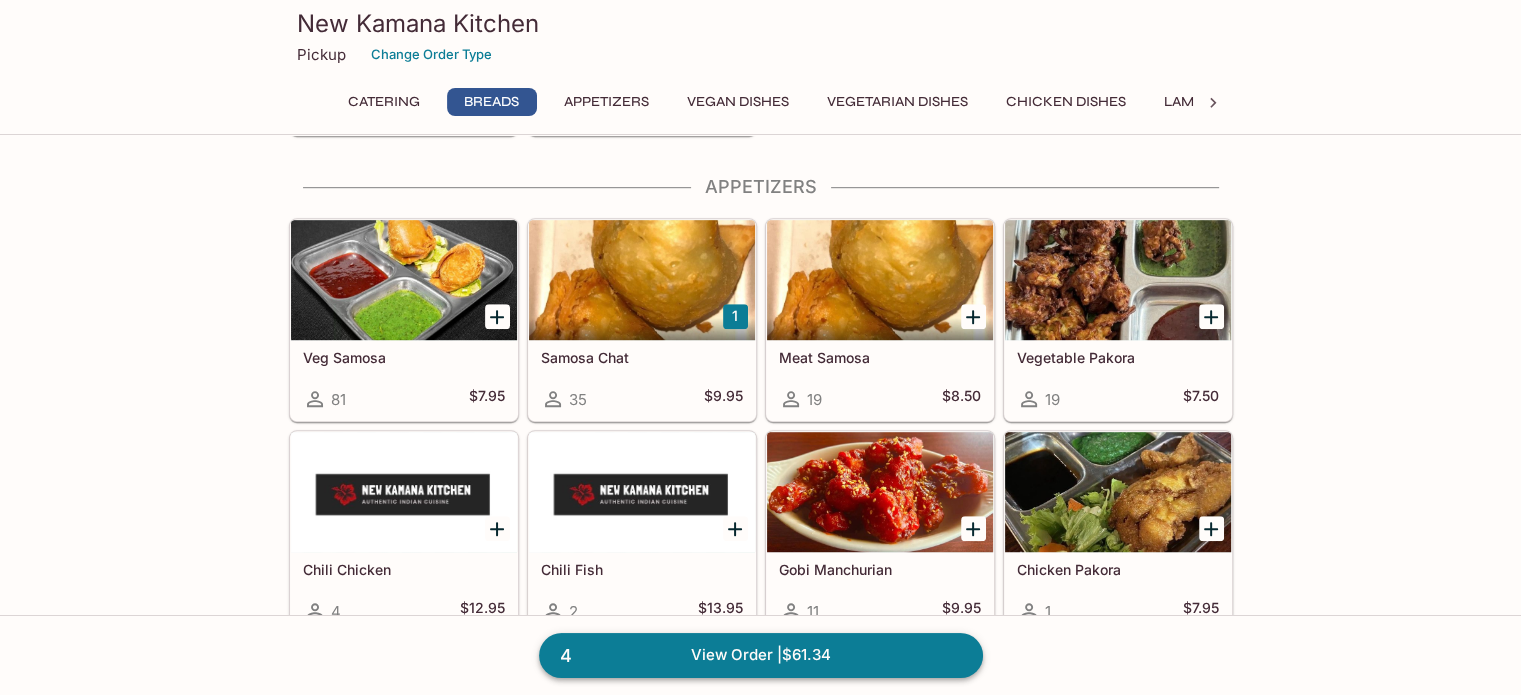 click on "4 View Order |  $61.34" at bounding box center (761, 655) 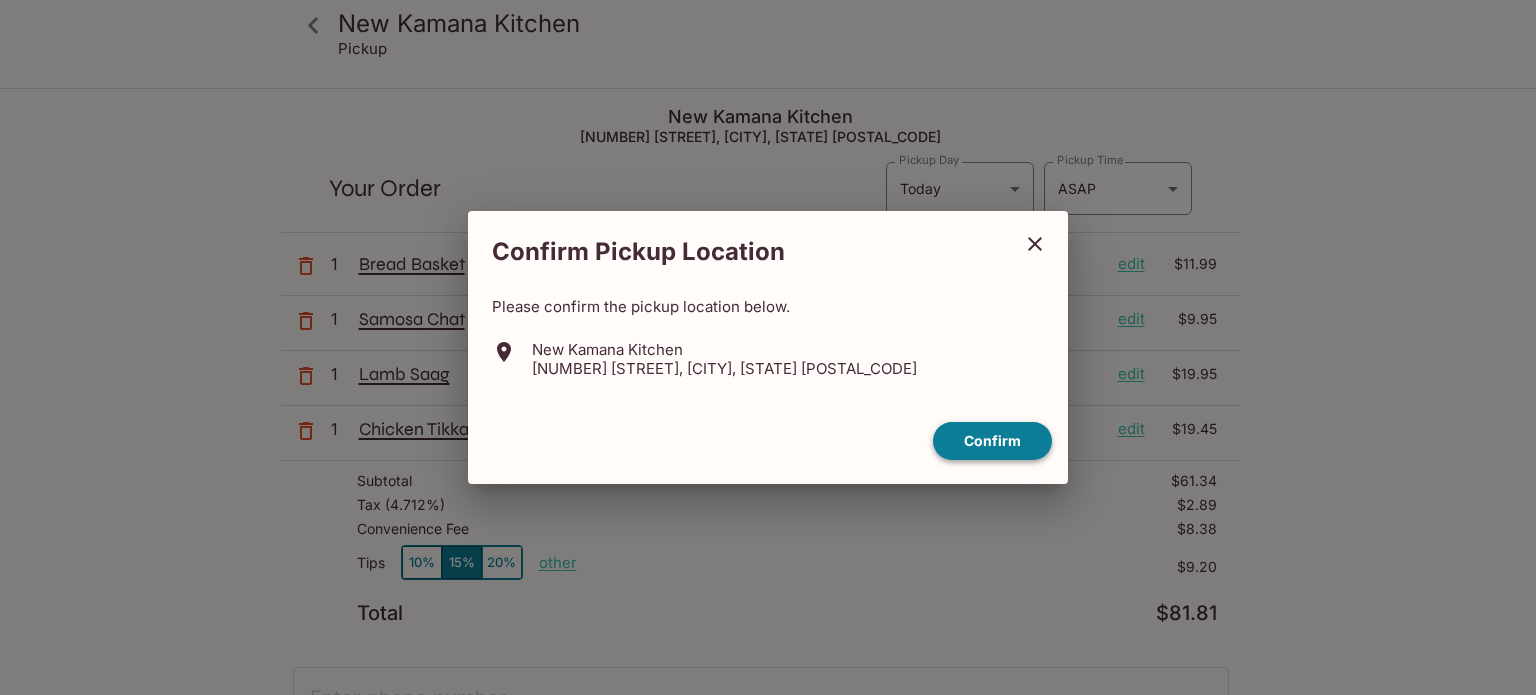 click on "Confirm" at bounding box center (992, 441) 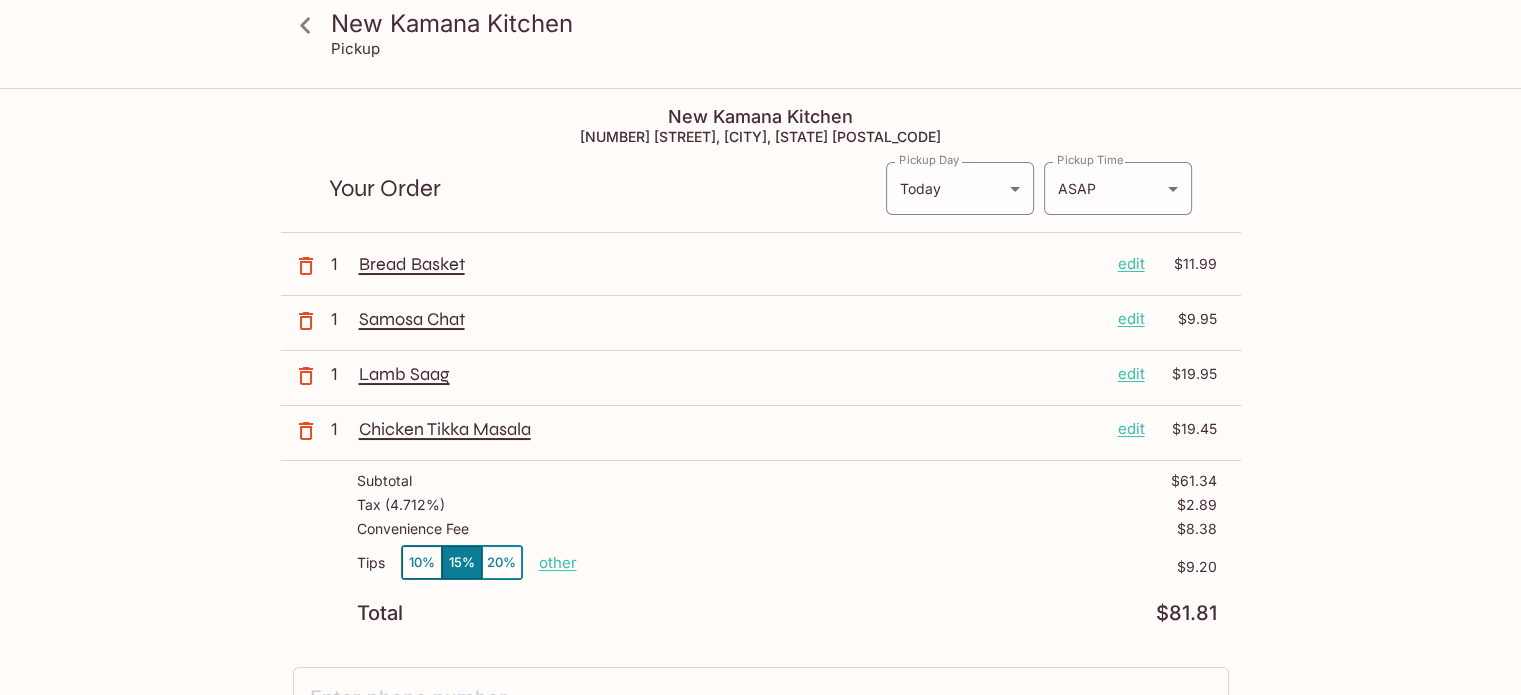 click 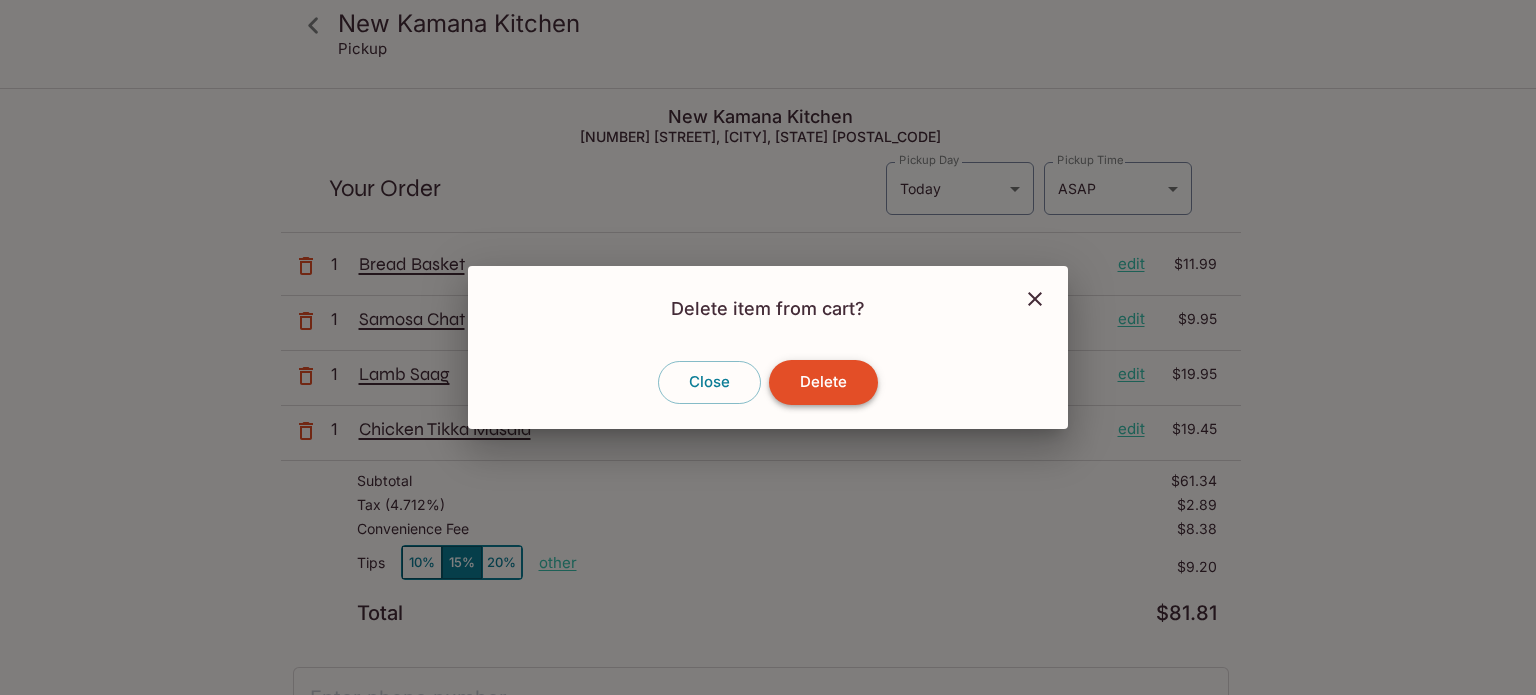 click on "Delete" at bounding box center (823, 382) 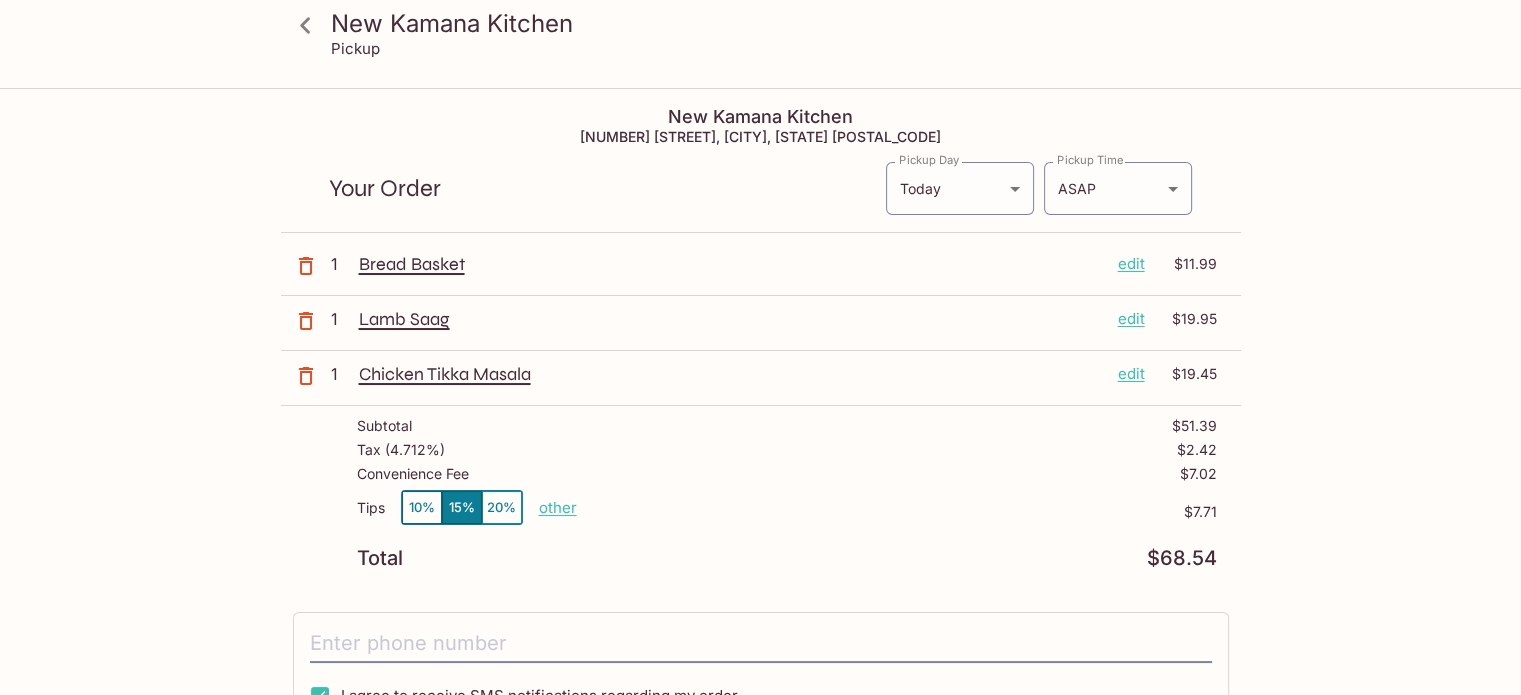 click 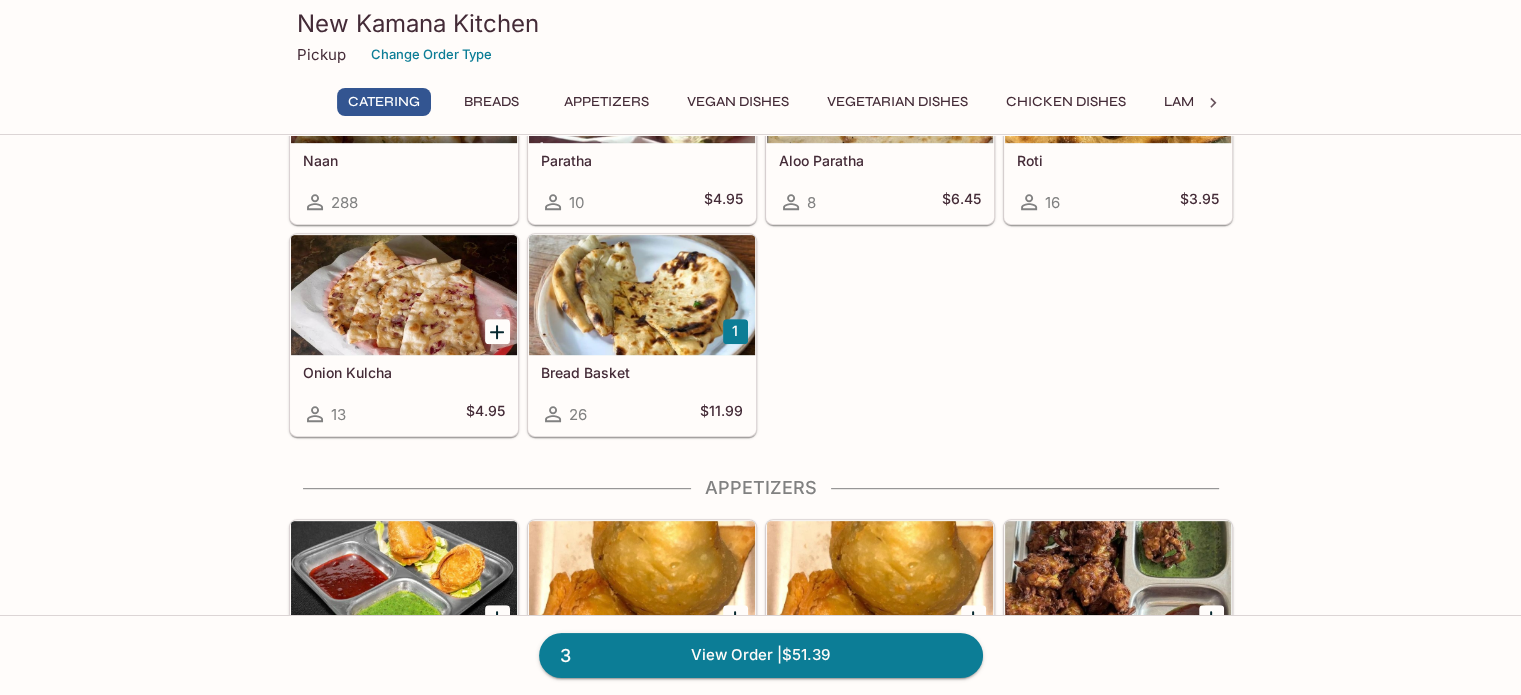 scroll, scrollTop: 1200, scrollLeft: 0, axis: vertical 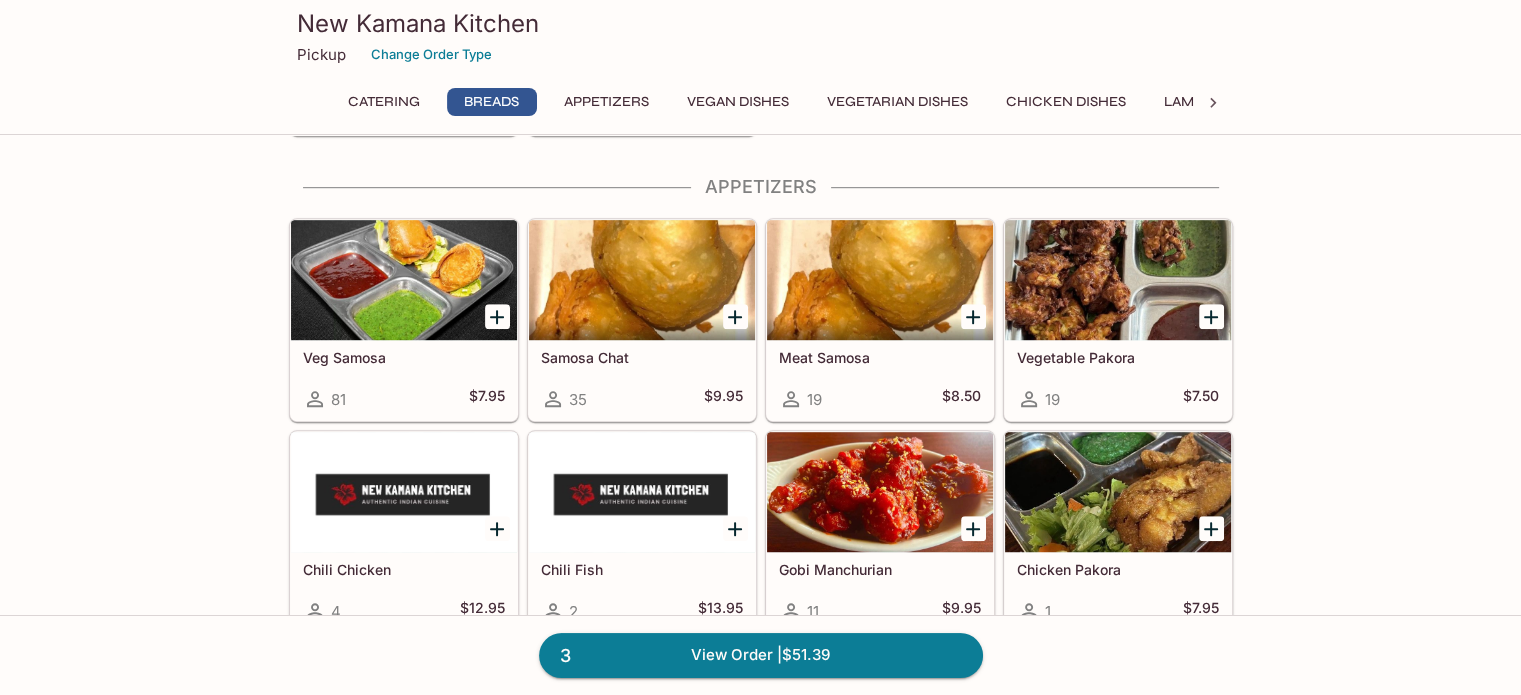 click at bounding box center (497, 316) 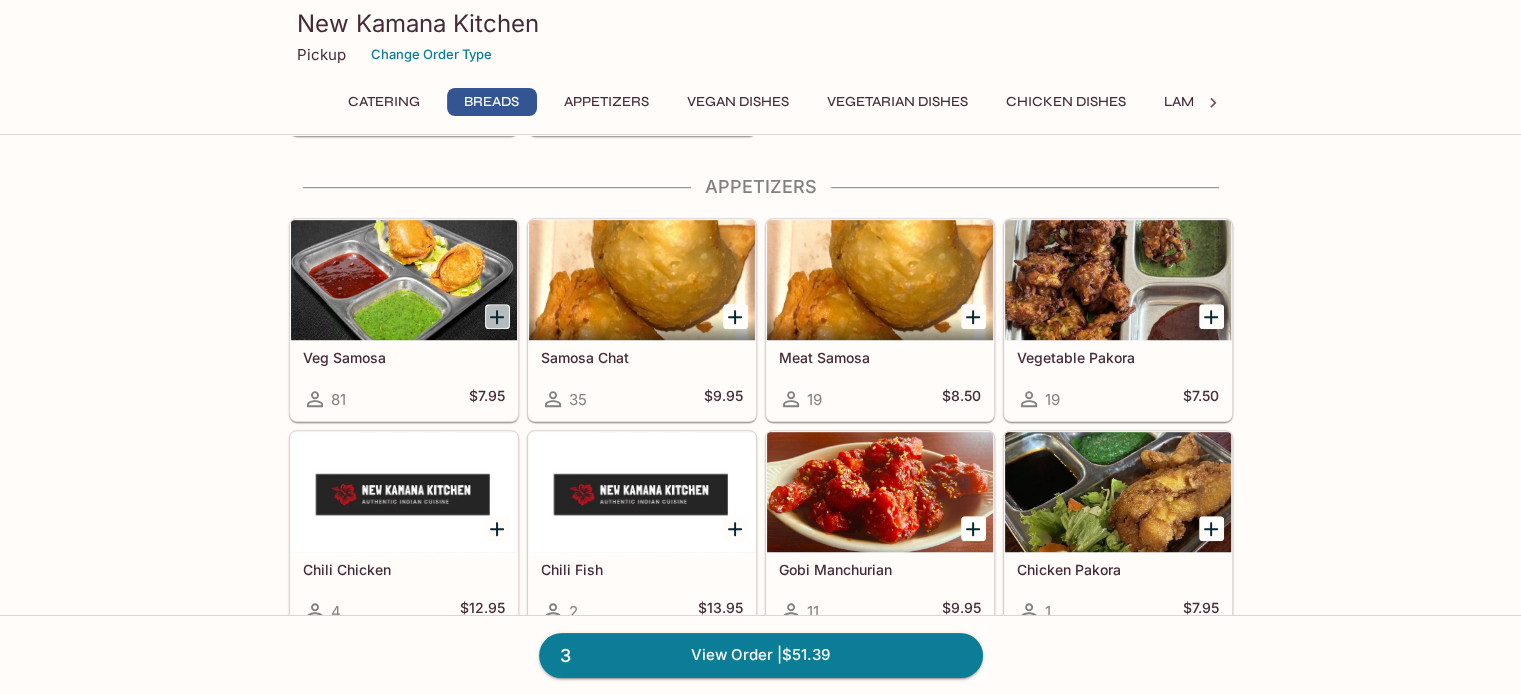 click 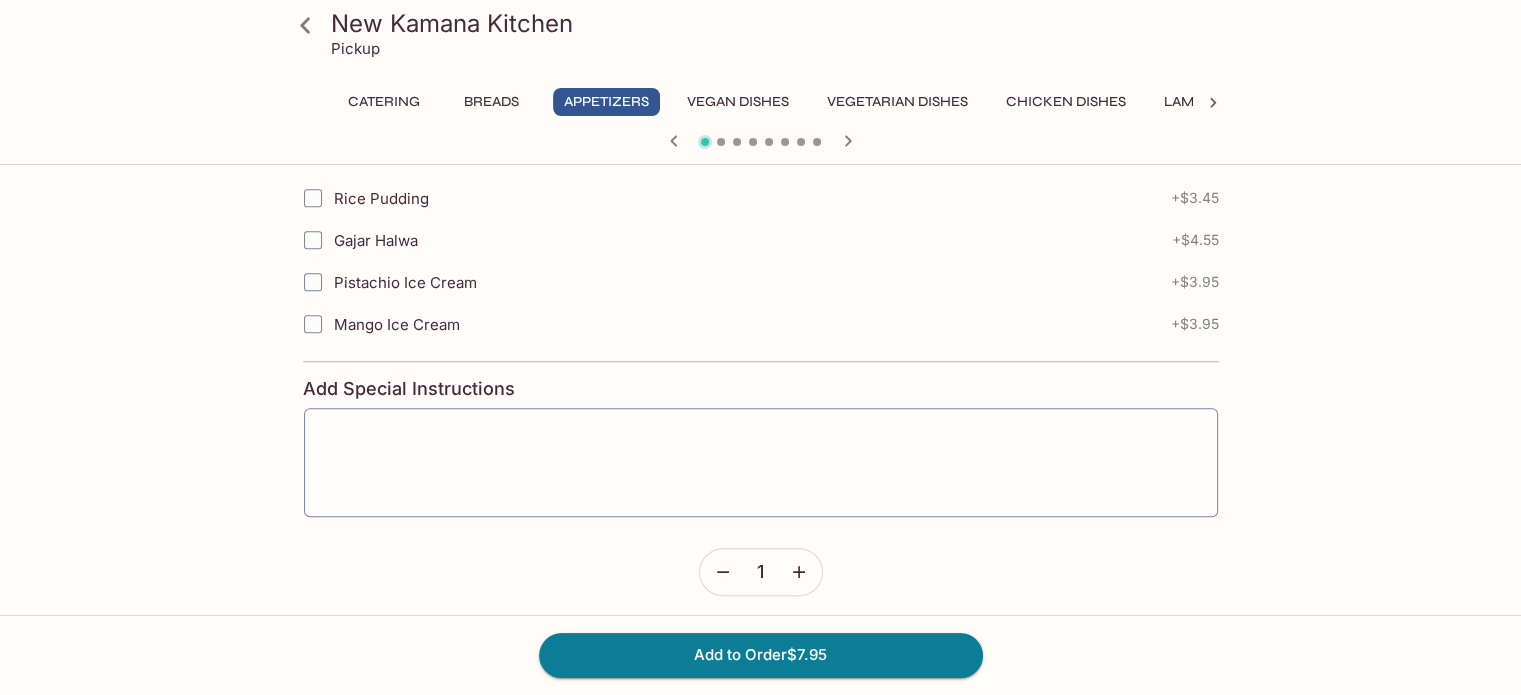 scroll, scrollTop: 993, scrollLeft: 0, axis: vertical 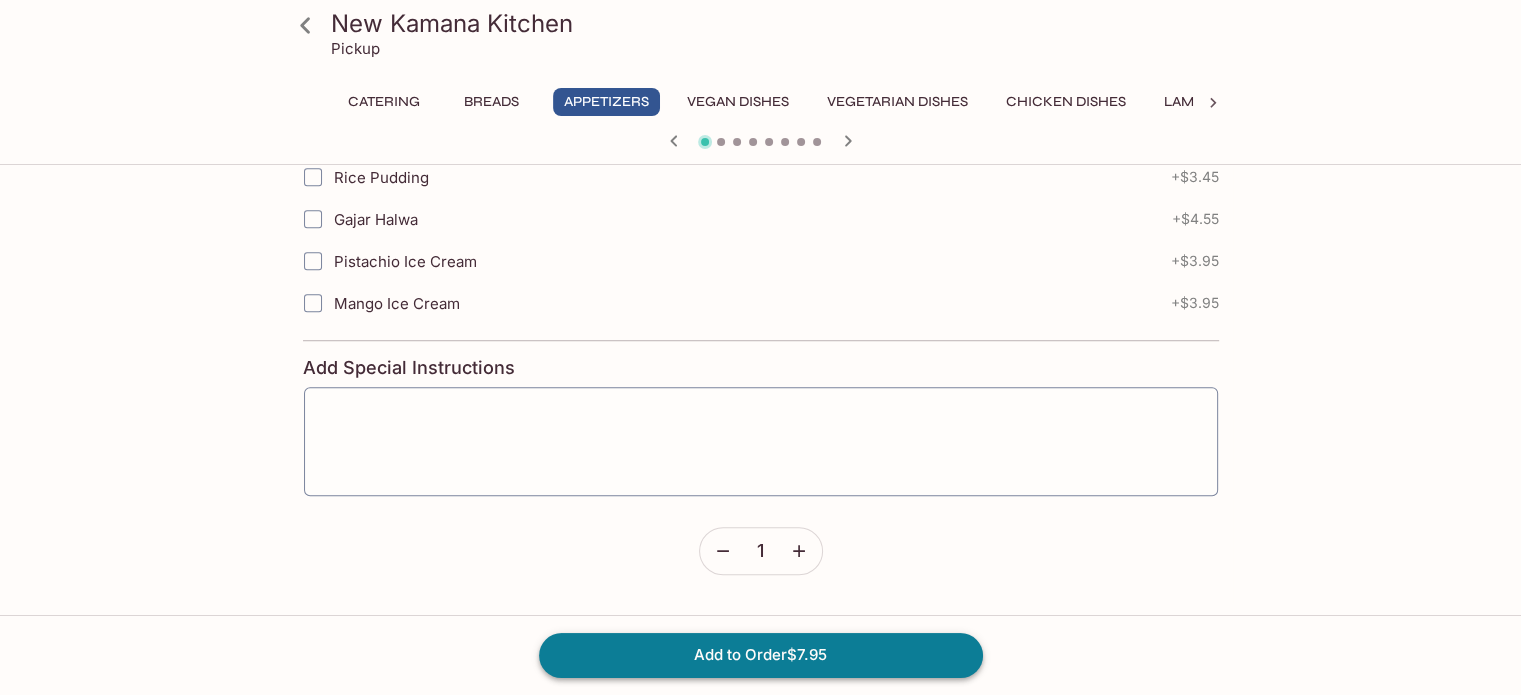 click on "Add to Order  $7.95" at bounding box center (761, 655) 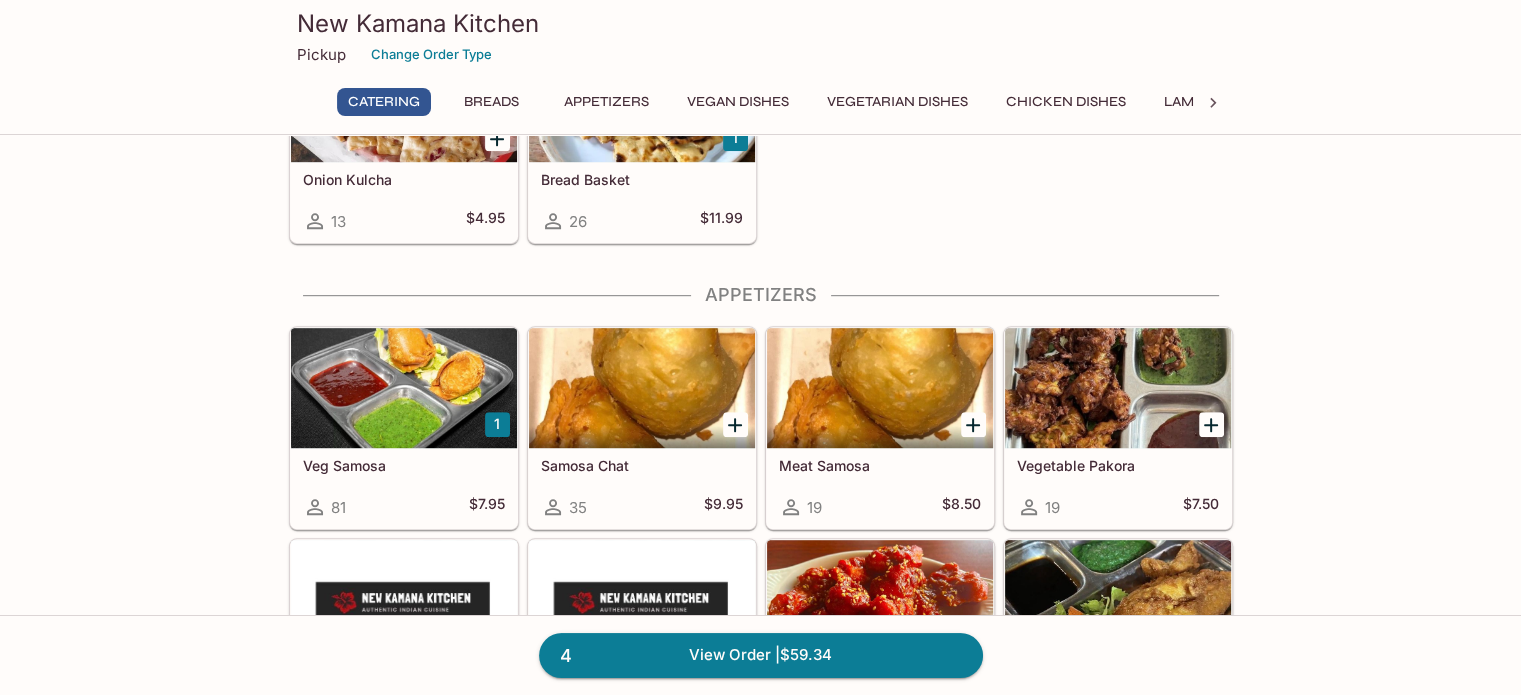 scroll, scrollTop: 1200, scrollLeft: 0, axis: vertical 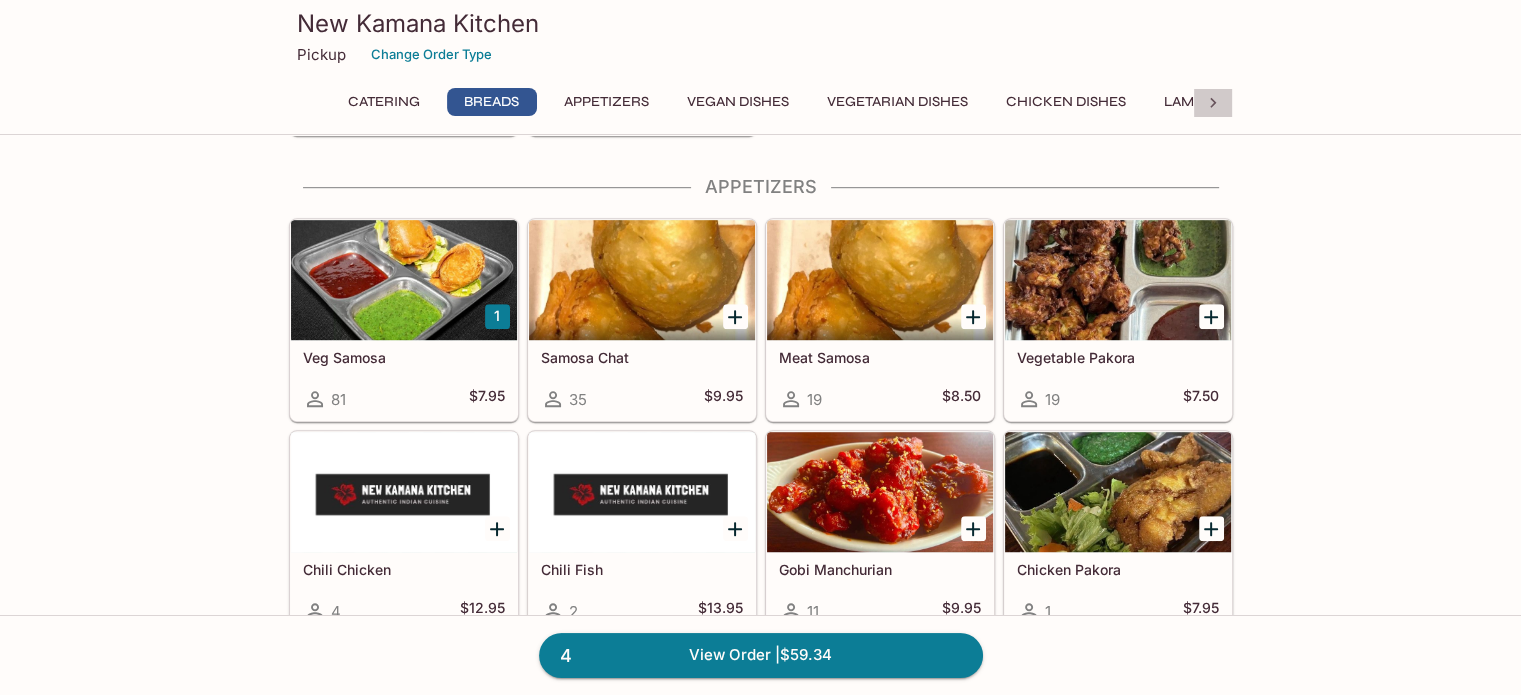 click 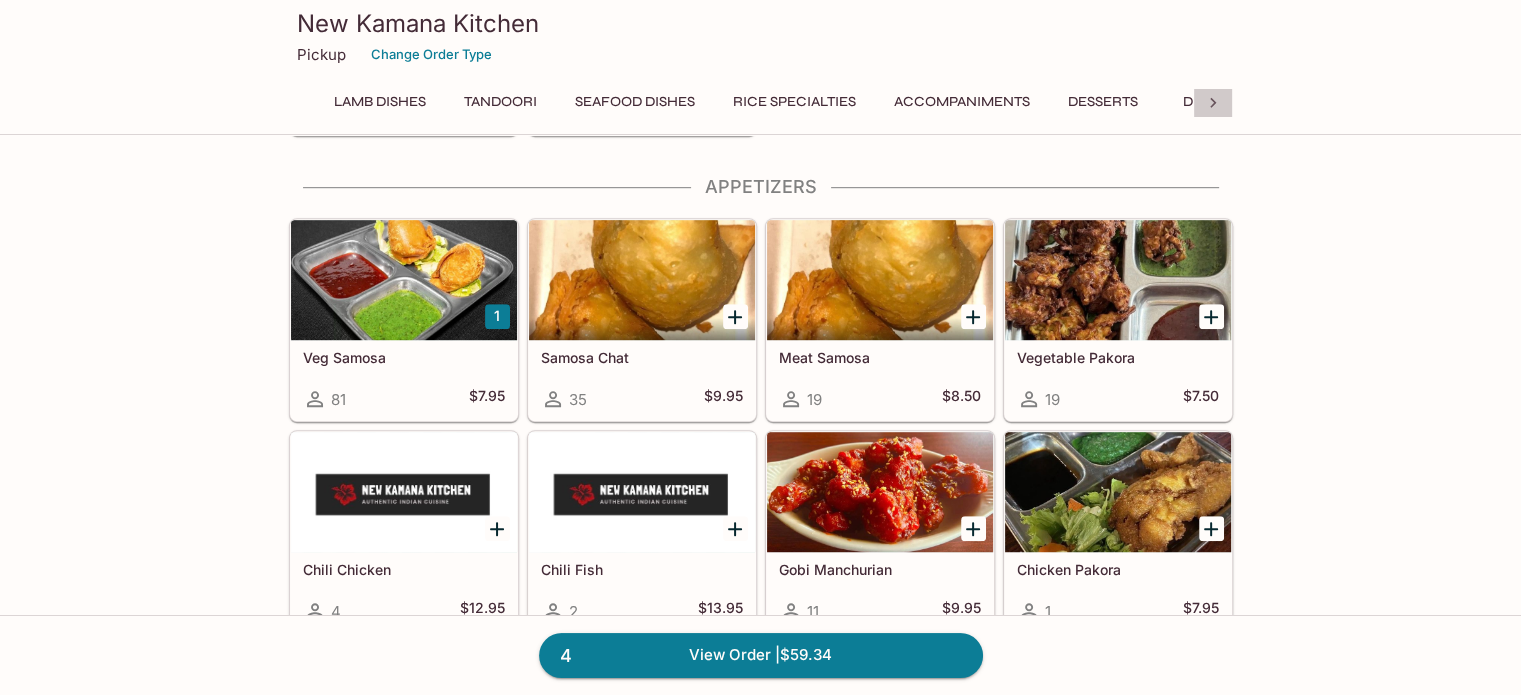 click 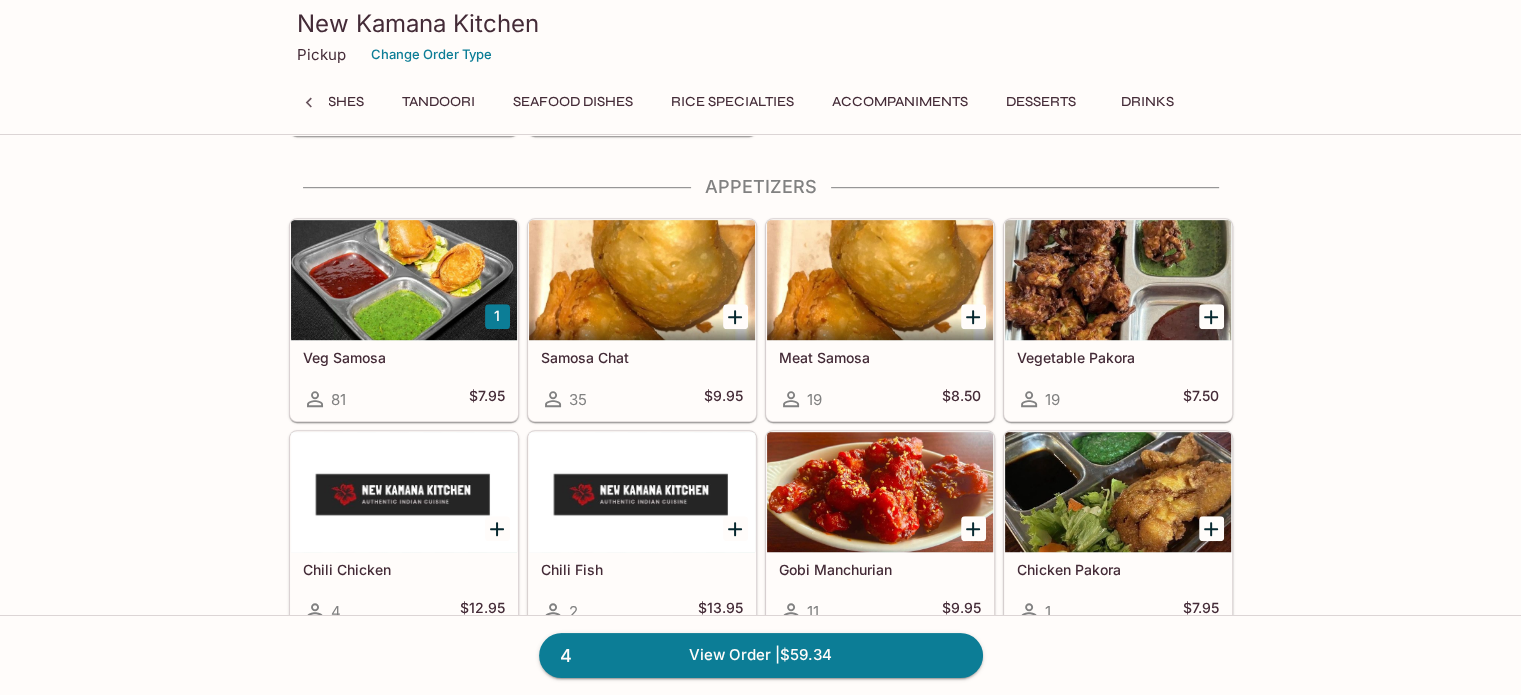 click on "Desserts" at bounding box center (1041, 102) 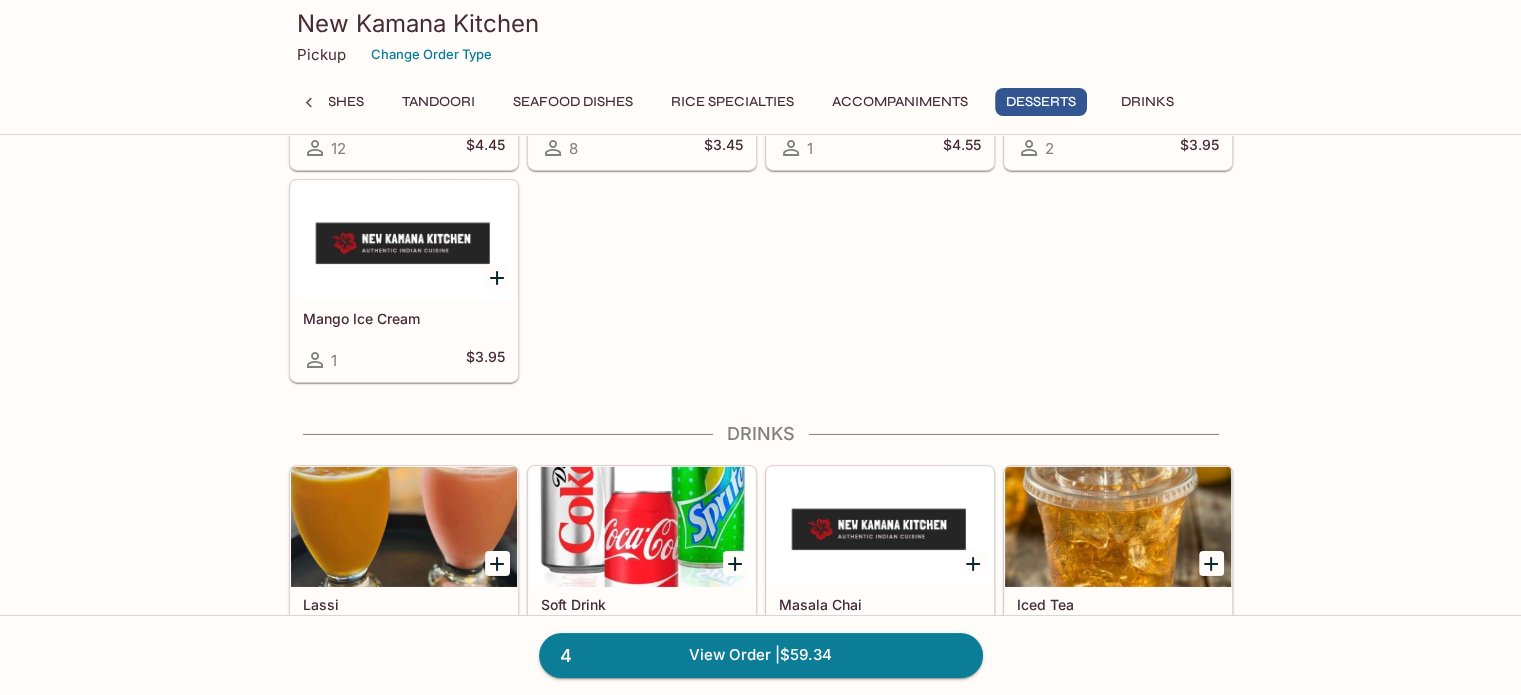 scroll, scrollTop: 6620, scrollLeft: 0, axis: vertical 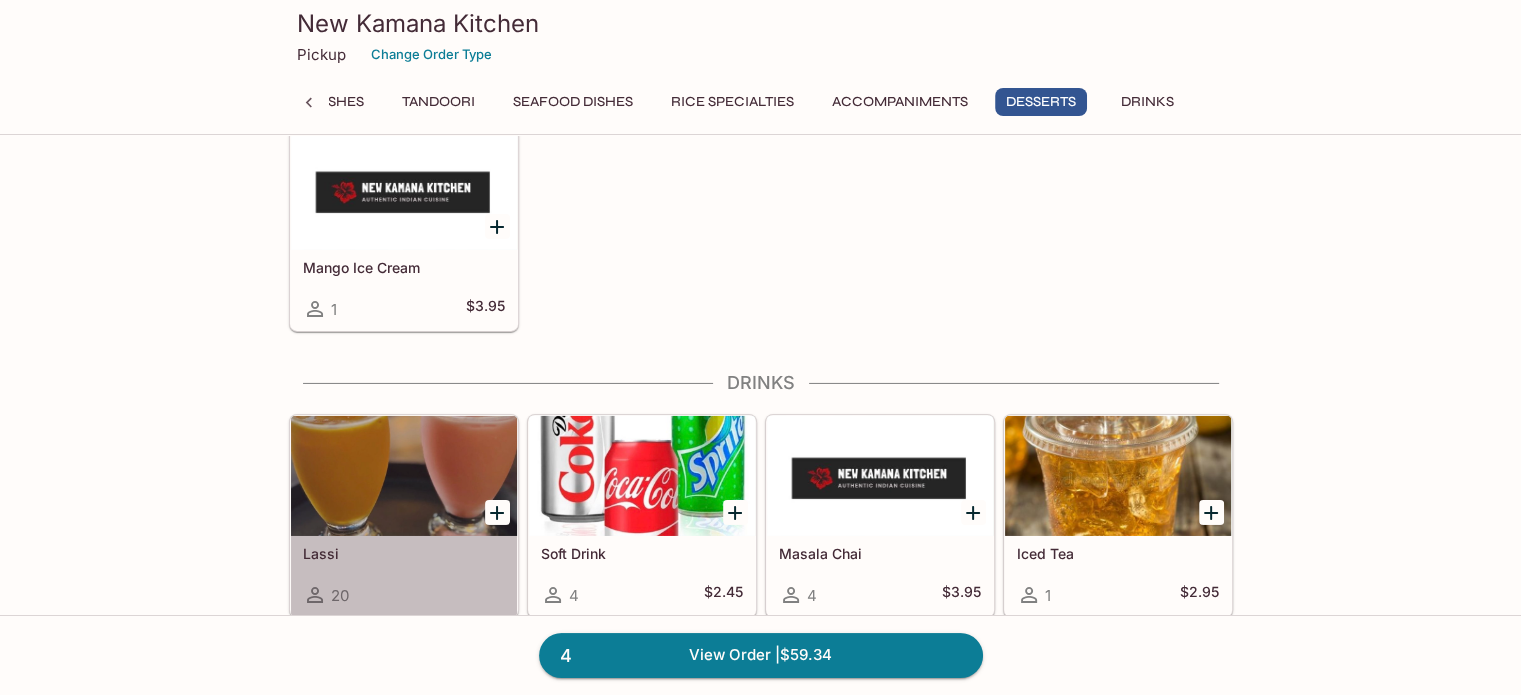 click at bounding box center (404, 476) 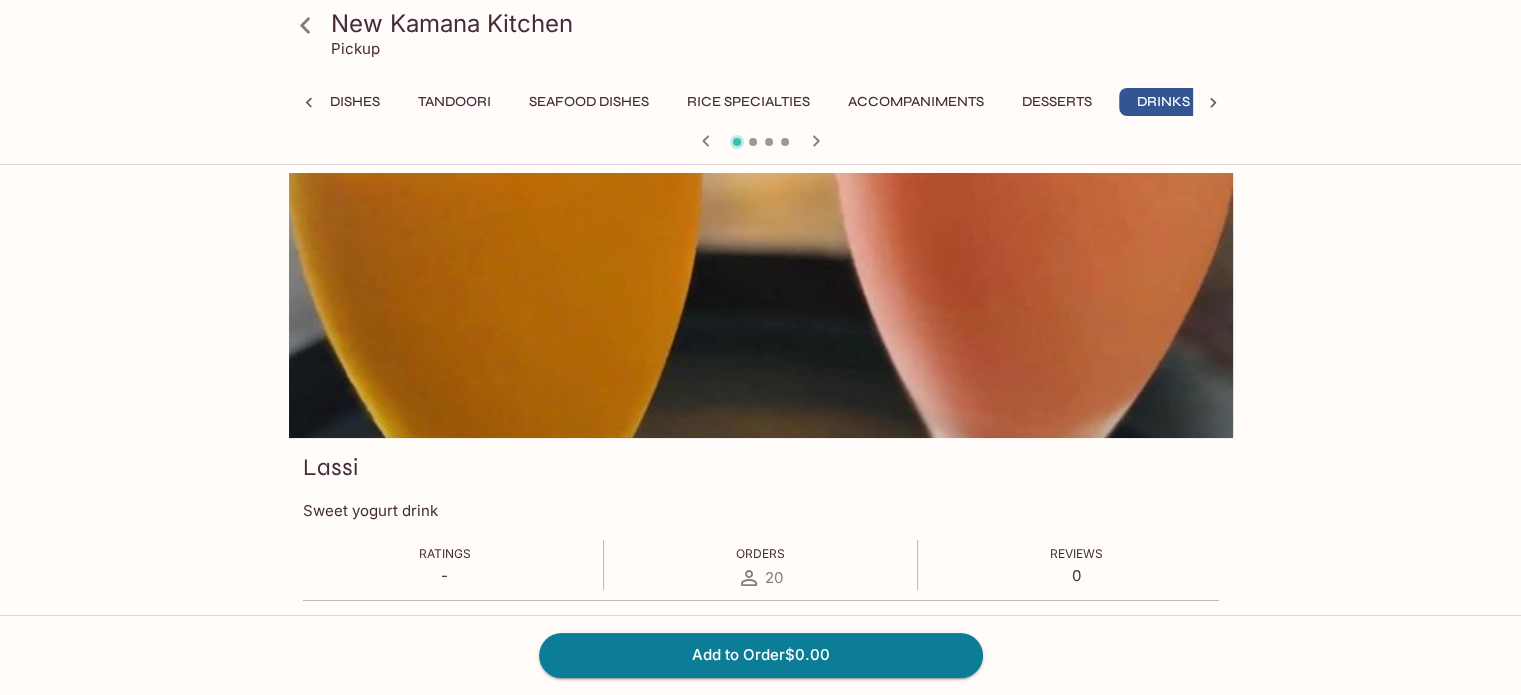 scroll, scrollTop: 0, scrollLeft: 904, axis: horizontal 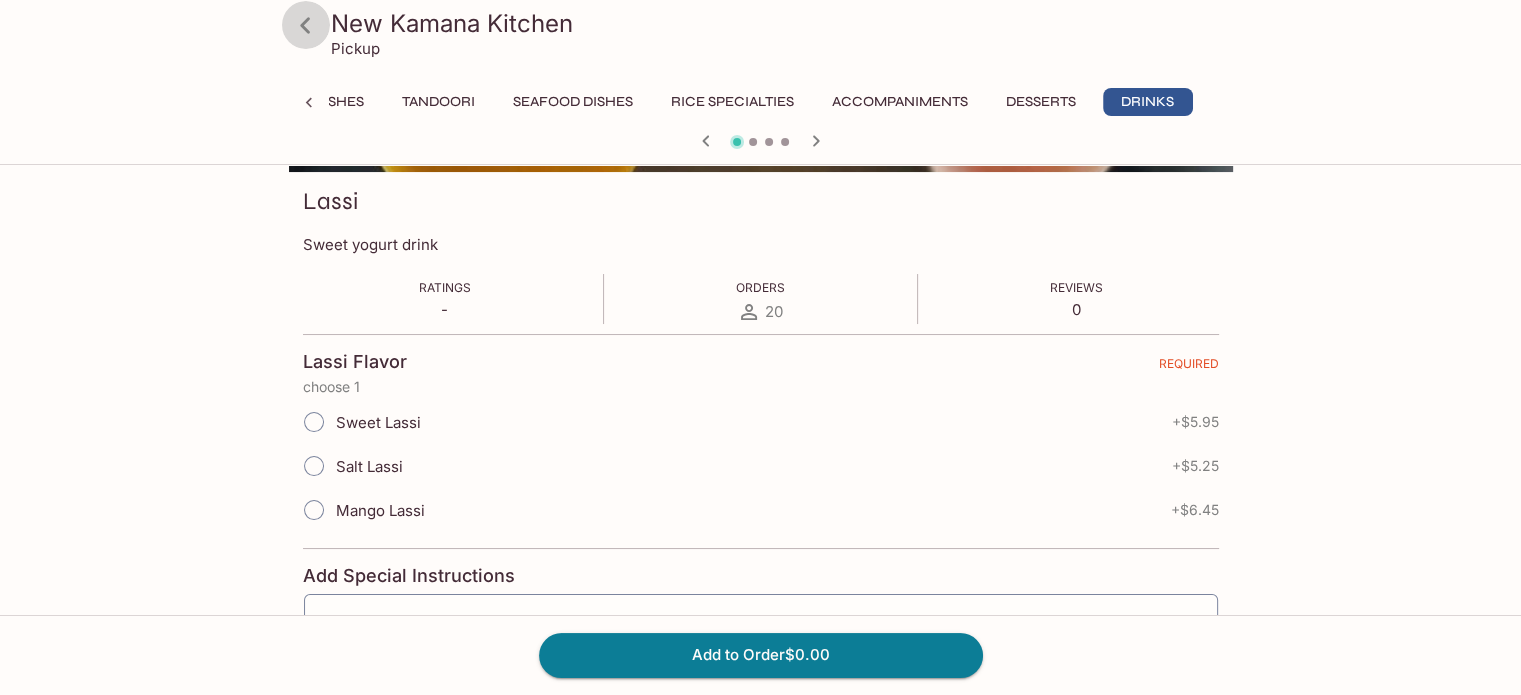 click 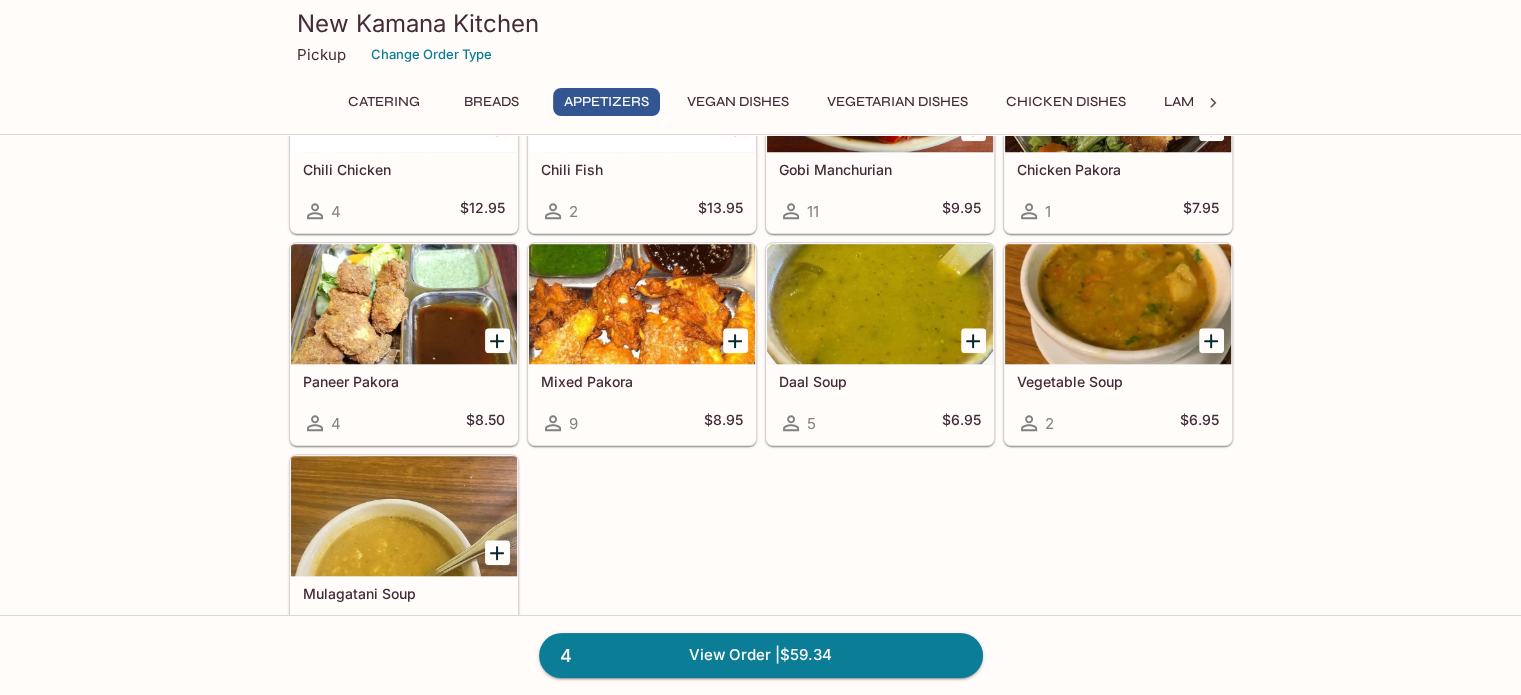 scroll, scrollTop: 1200, scrollLeft: 0, axis: vertical 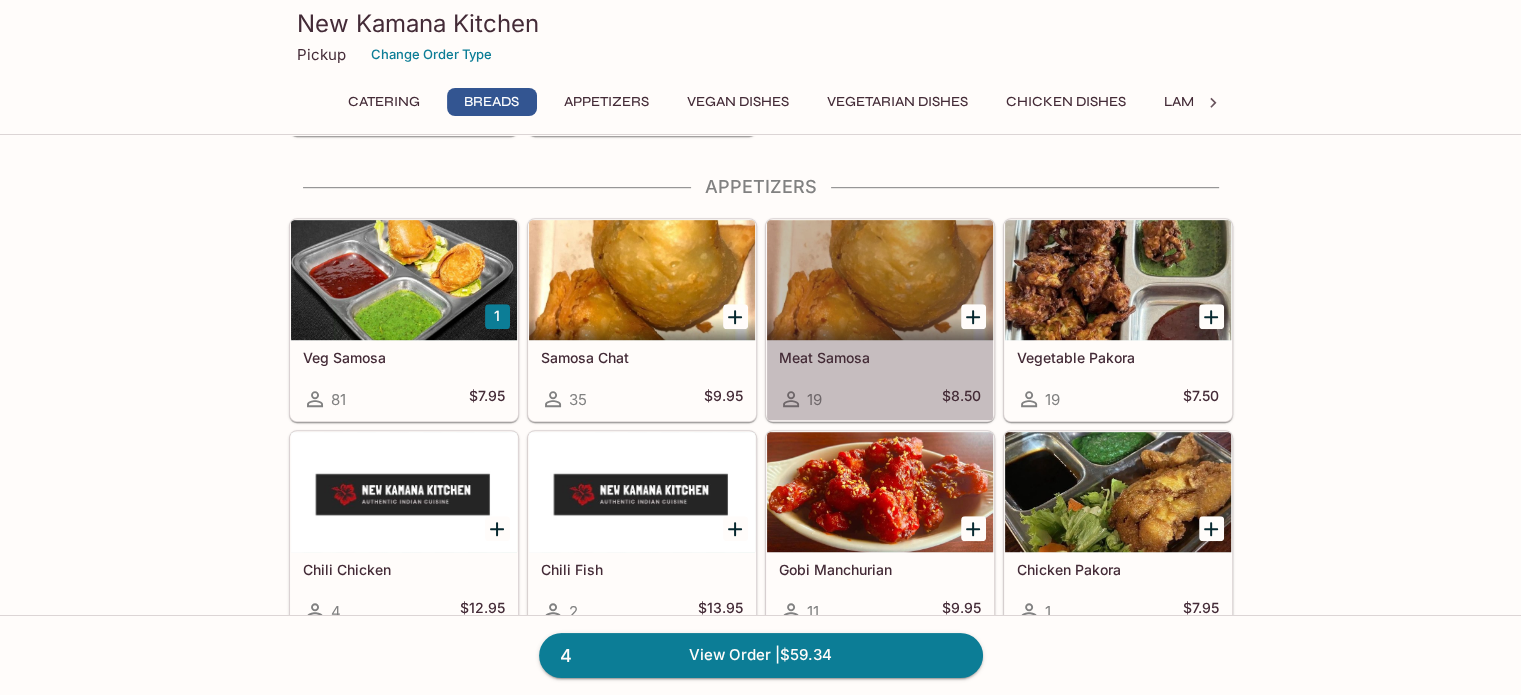 click at bounding box center [880, 280] 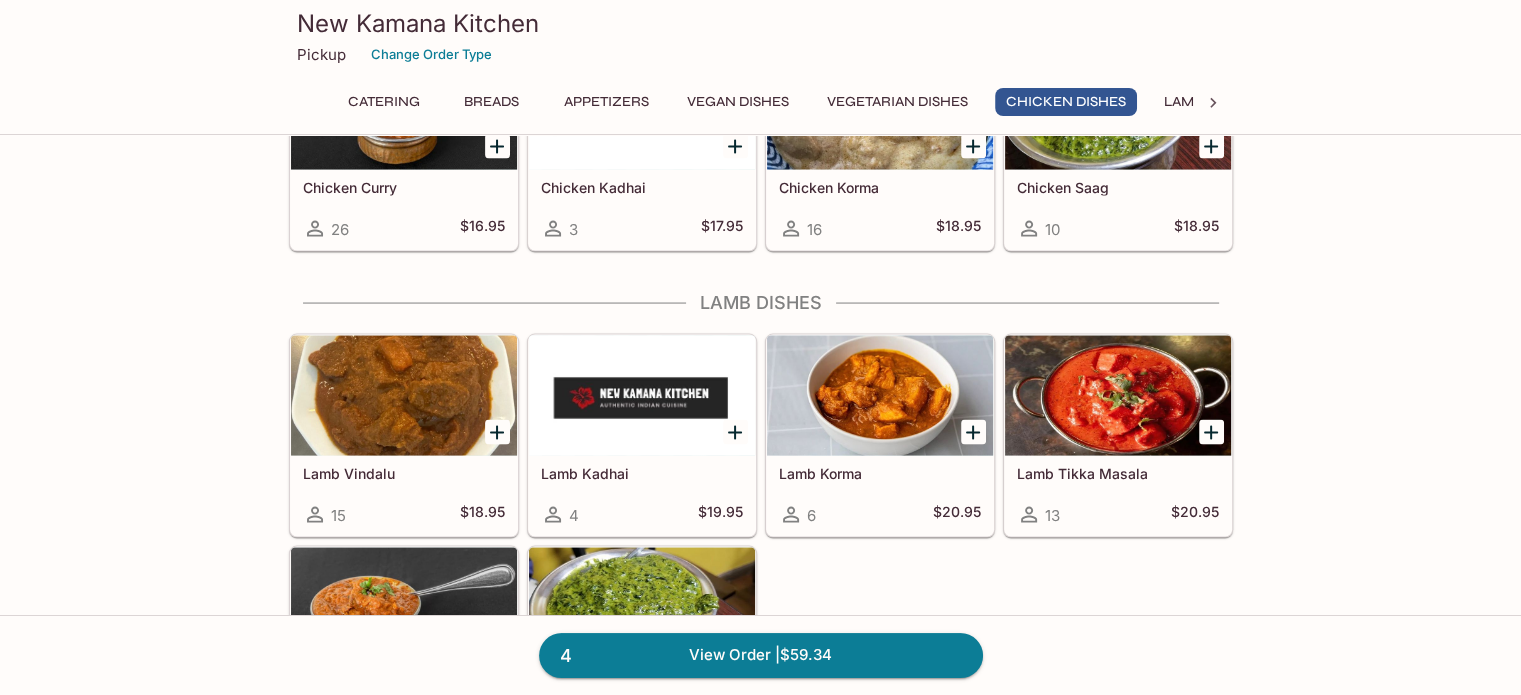 scroll, scrollTop: 4451, scrollLeft: 0, axis: vertical 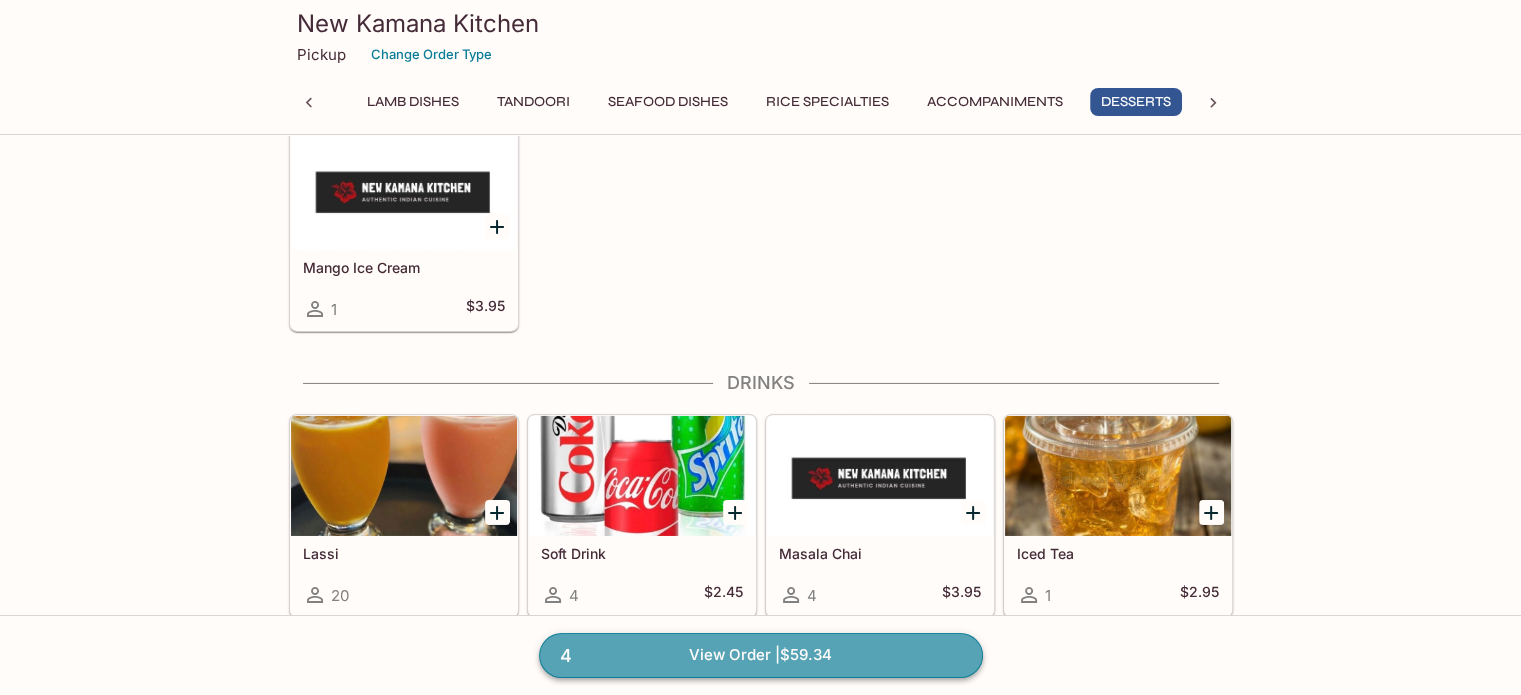 click on "4 View Order |  $59.34" at bounding box center [761, 655] 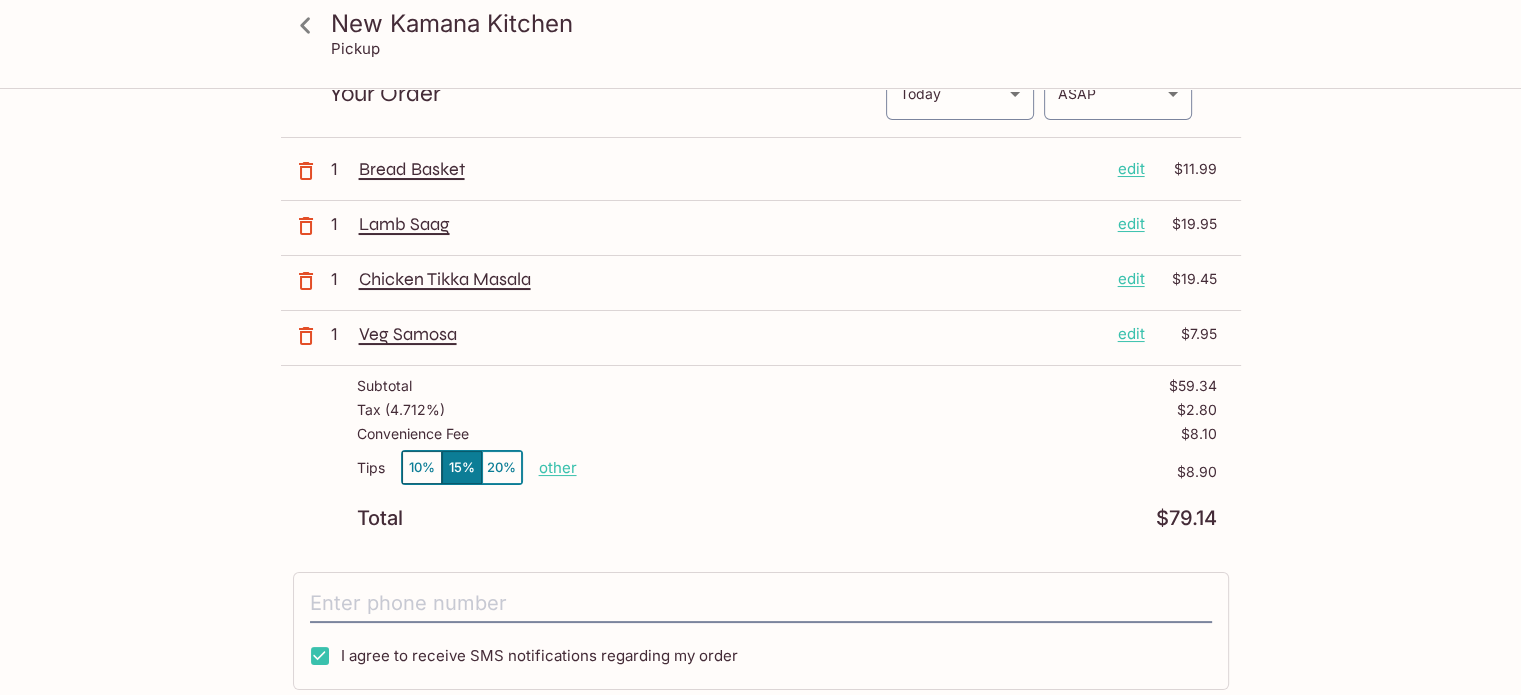 scroll, scrollTop: 133, scrollLeft: 0, axis: vertical 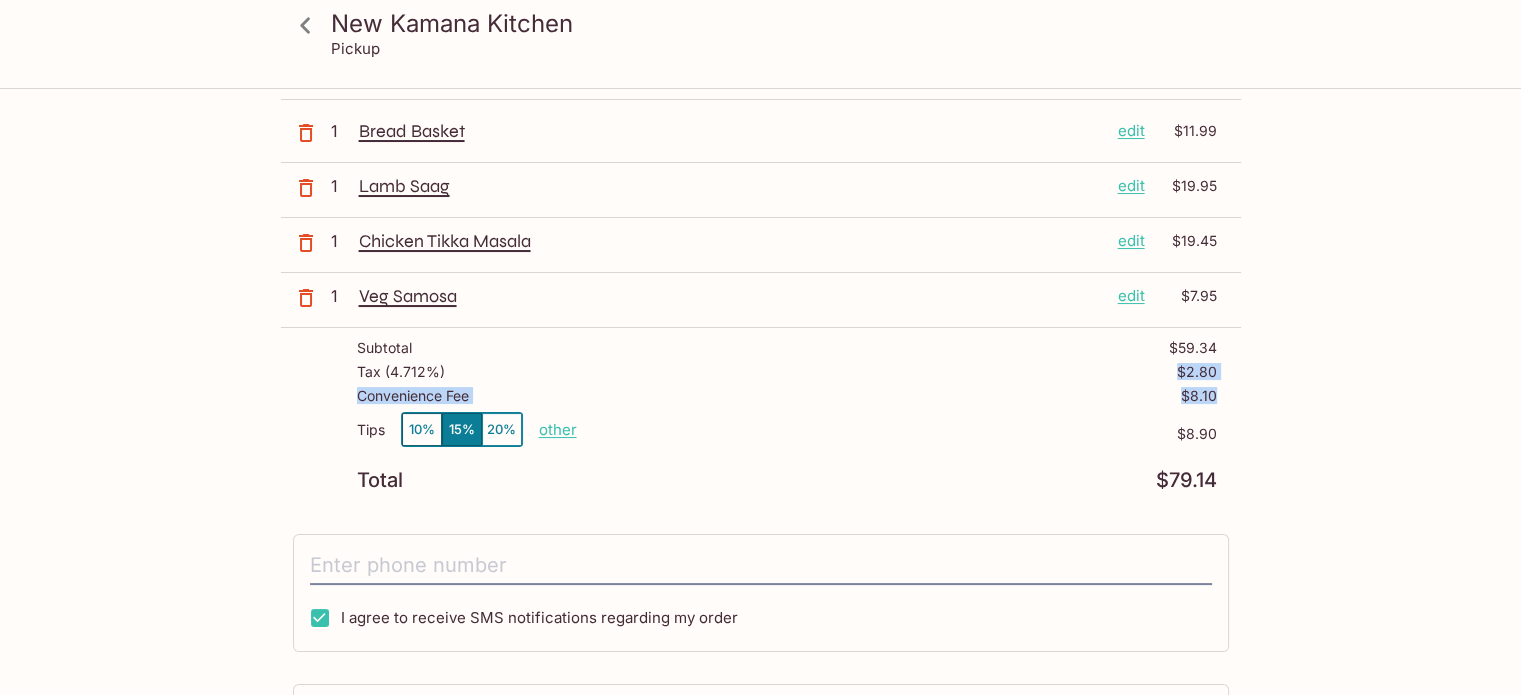 drag, startPoint x: 1220, startPoint y: 380, endPoint x: 1288, endPoint y: 400, distance: 70.88018 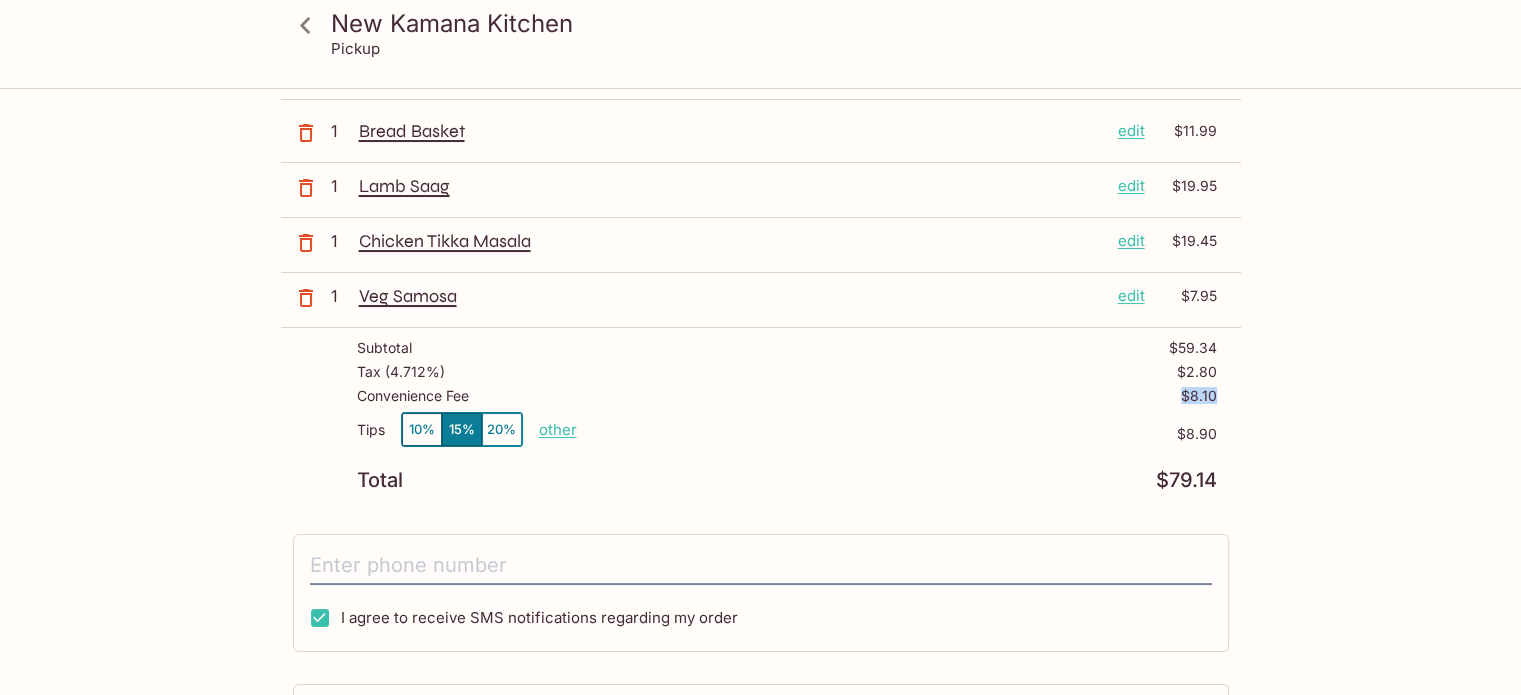 drag, startPoint x: 1136, startPoint y: 391, endPoint x: 1226, endPoint y: 404, distance: 90.934044 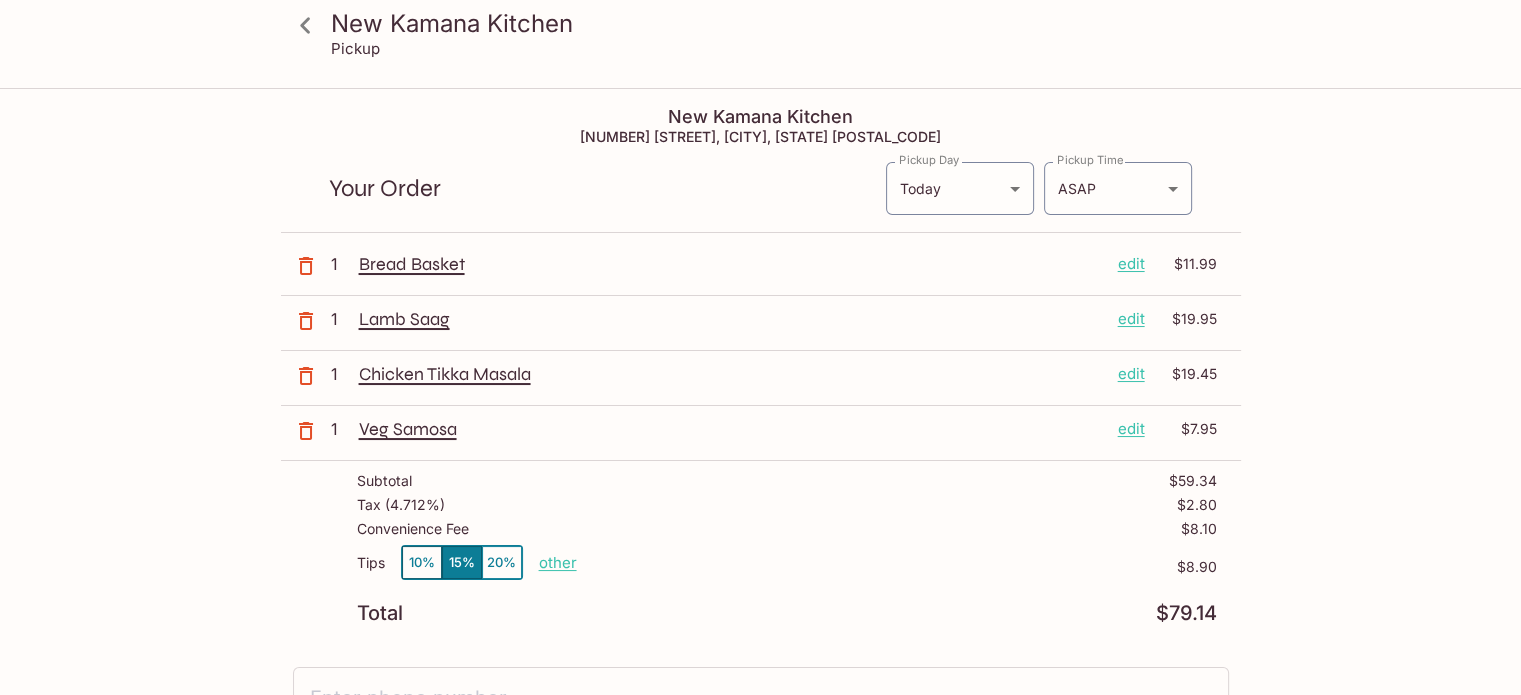 scroll, scrollTop: 266, scrollLeft: 0, axis: vertical 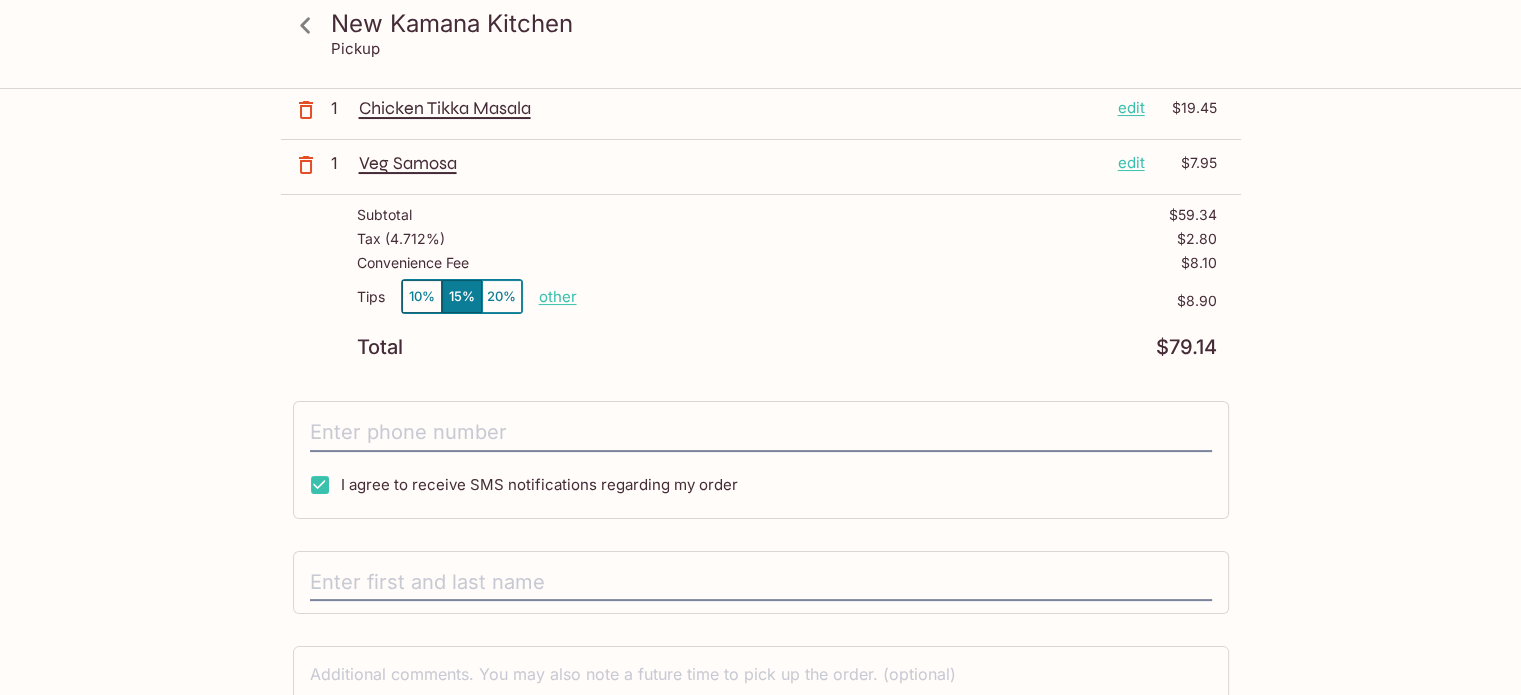 click on "Tips 10% 15% 20% other $8.90" at bounding box center [787, 308] 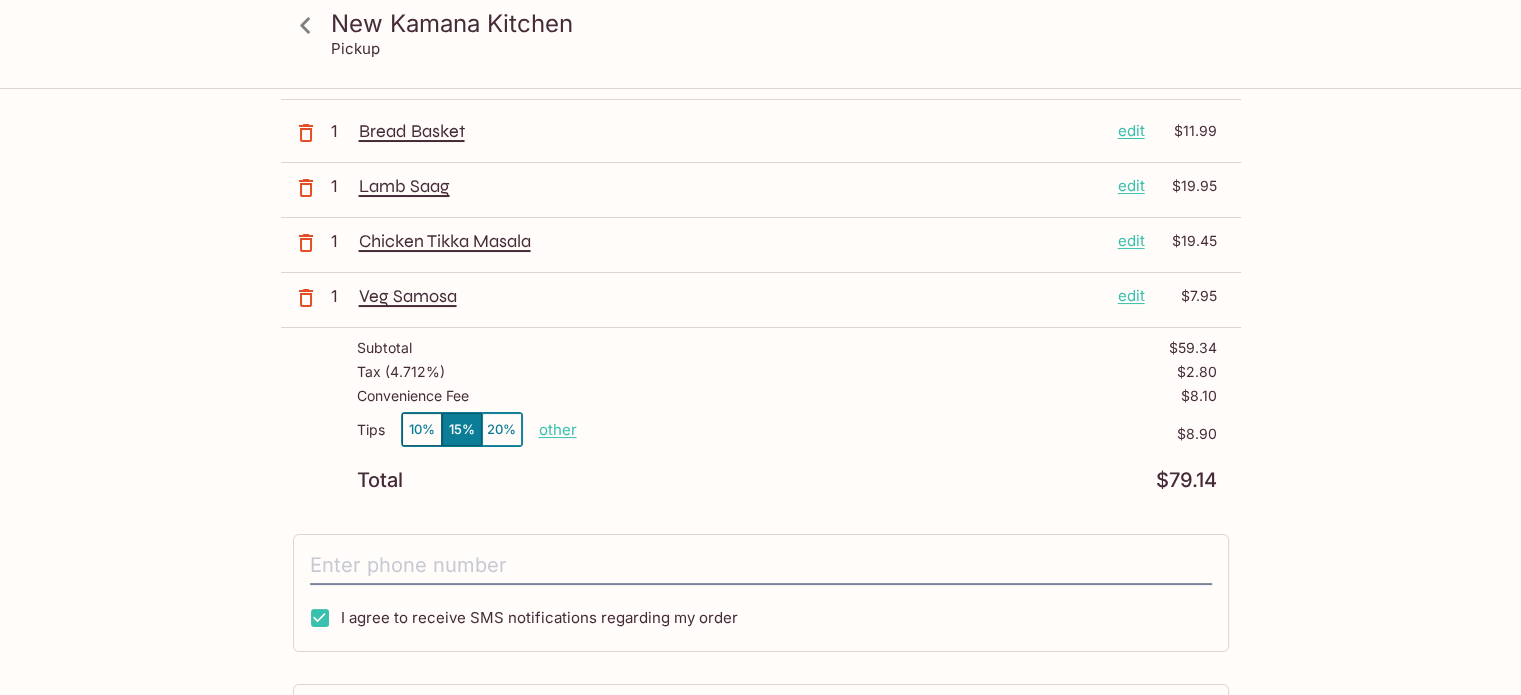 scroll, scrollTop: 0, scrollLeft: 0, axis: both 